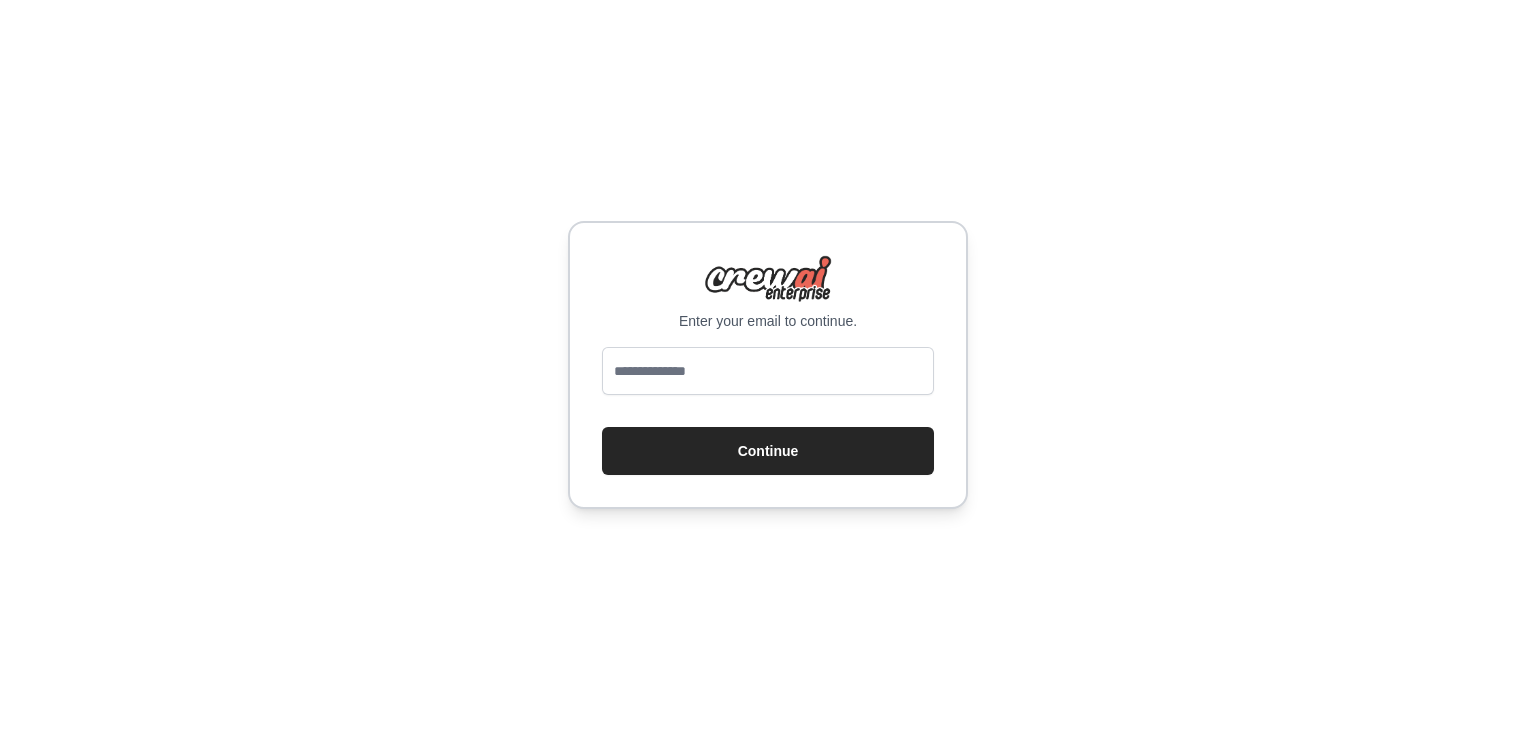 scroll, scrollTop: 0, scrollLeft: 0, axis: both 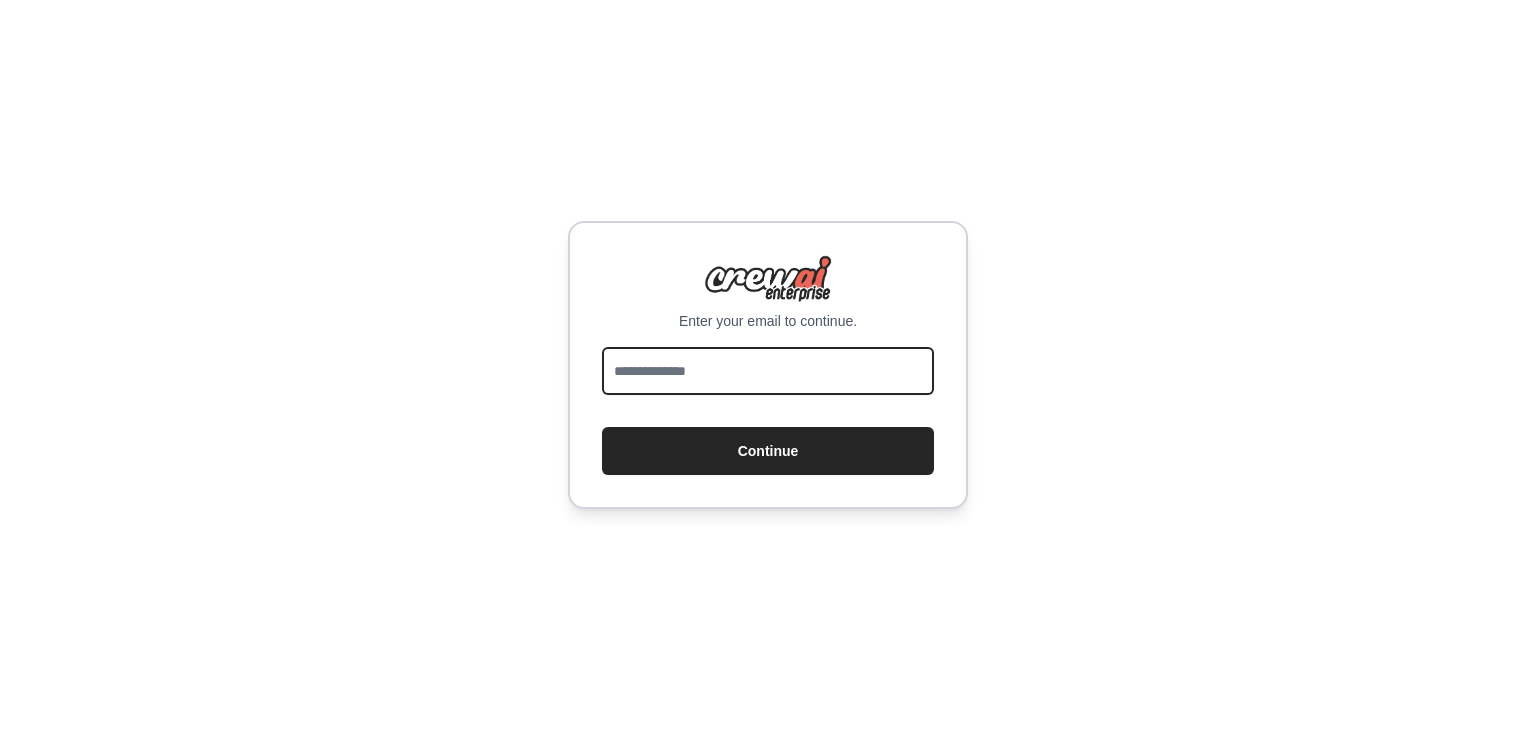 click at bounding box center (768, 371) 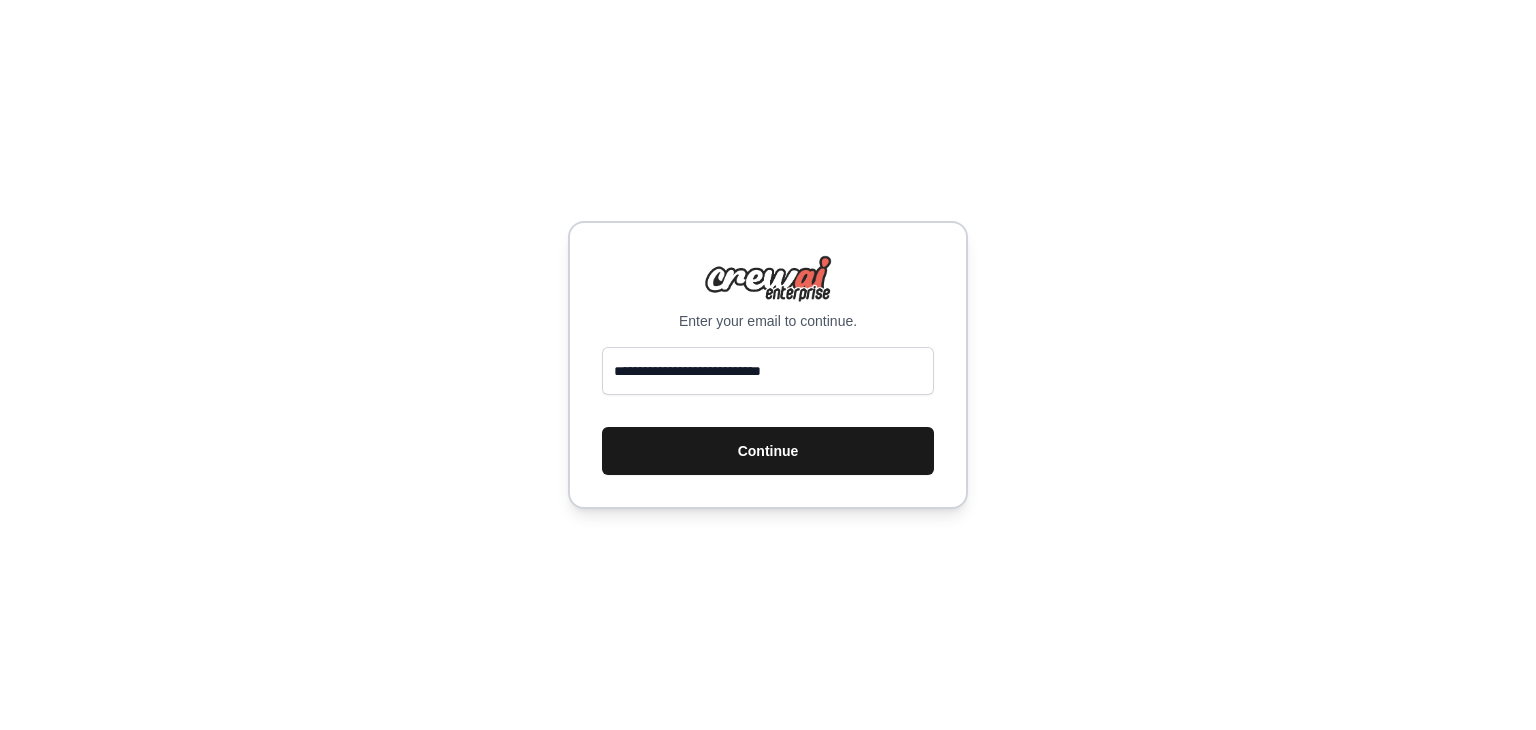 click on "Continue" at bounding box center (768, 451) 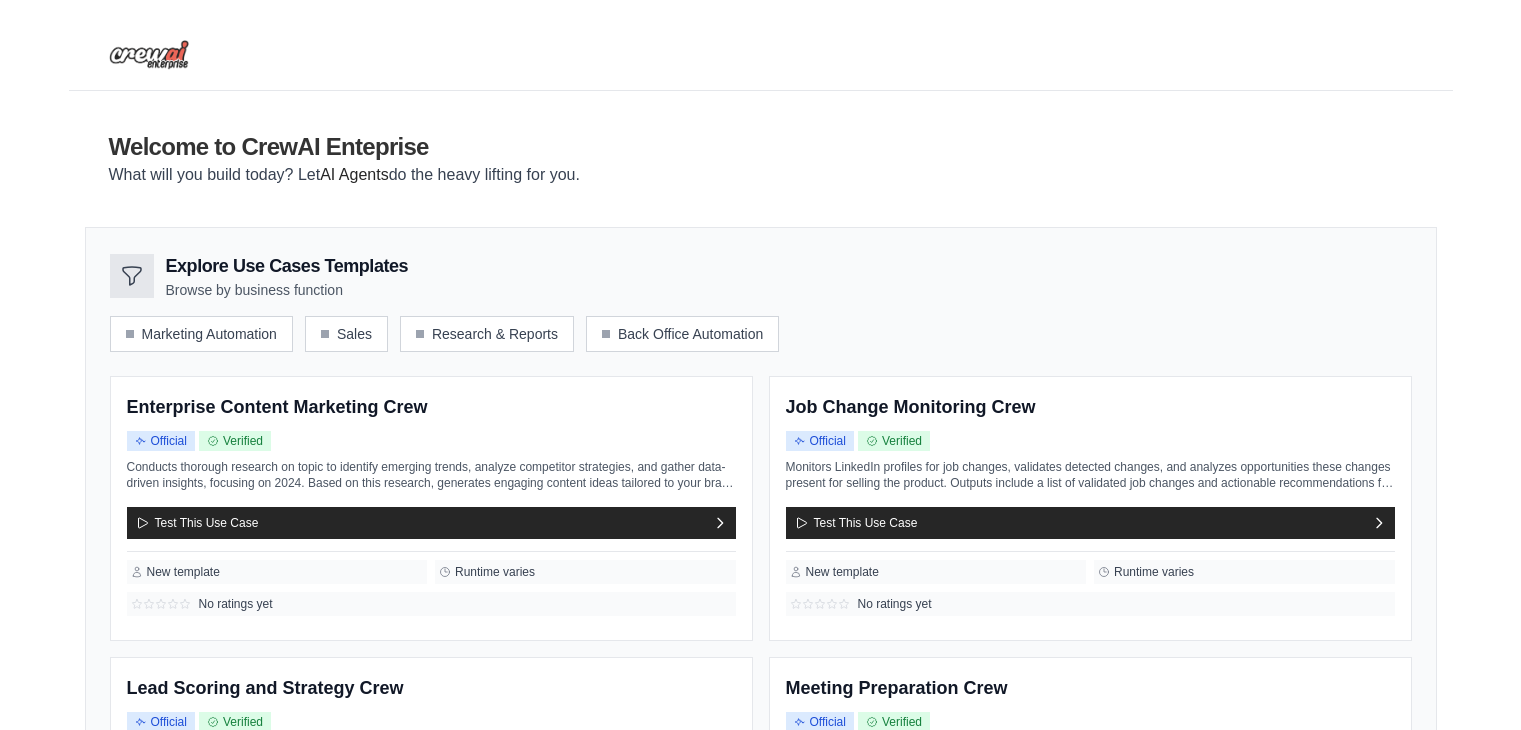 scroll, scrollTop: 0, scrollLeft: 0, axis: both 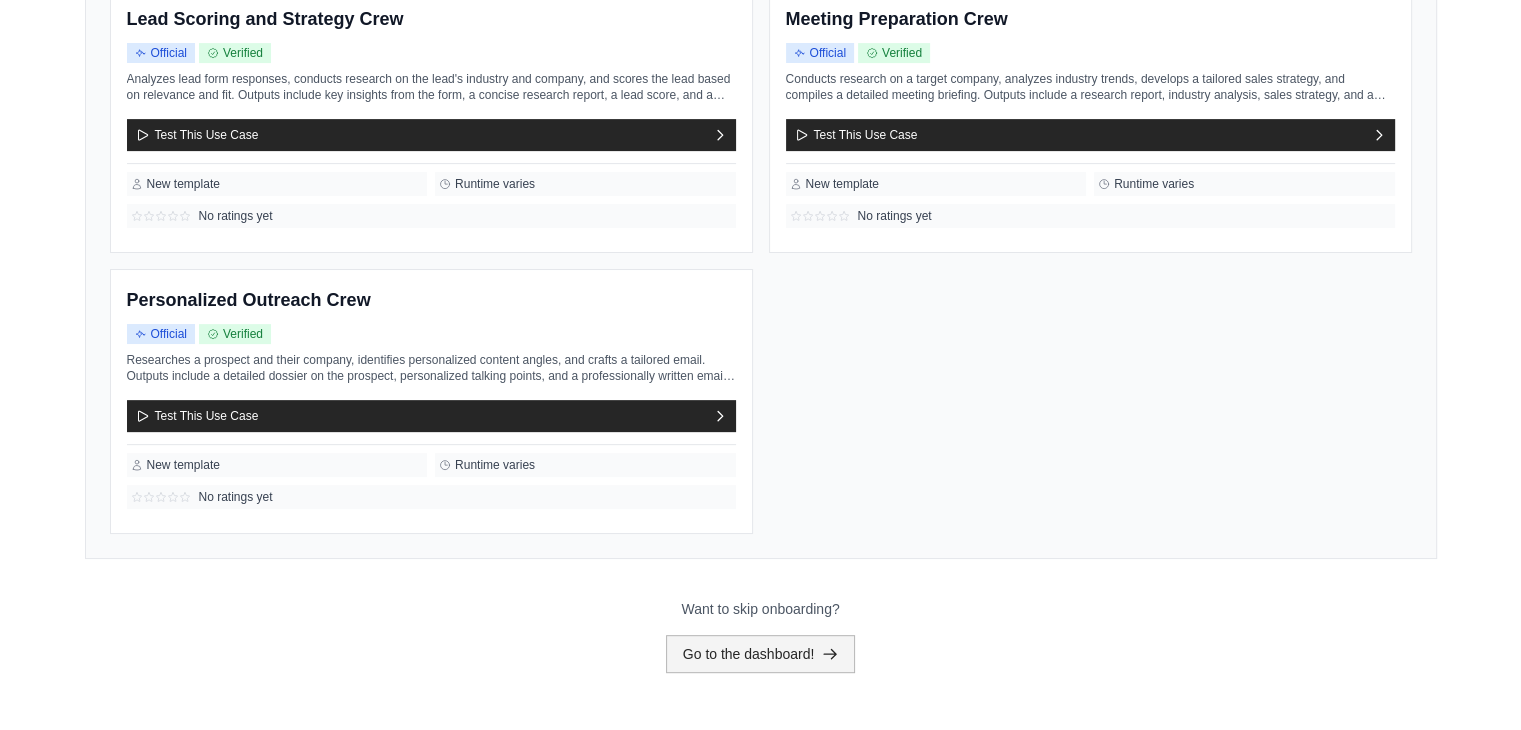 click on "Go to the dashboard!" at bounding box center (761, 654) 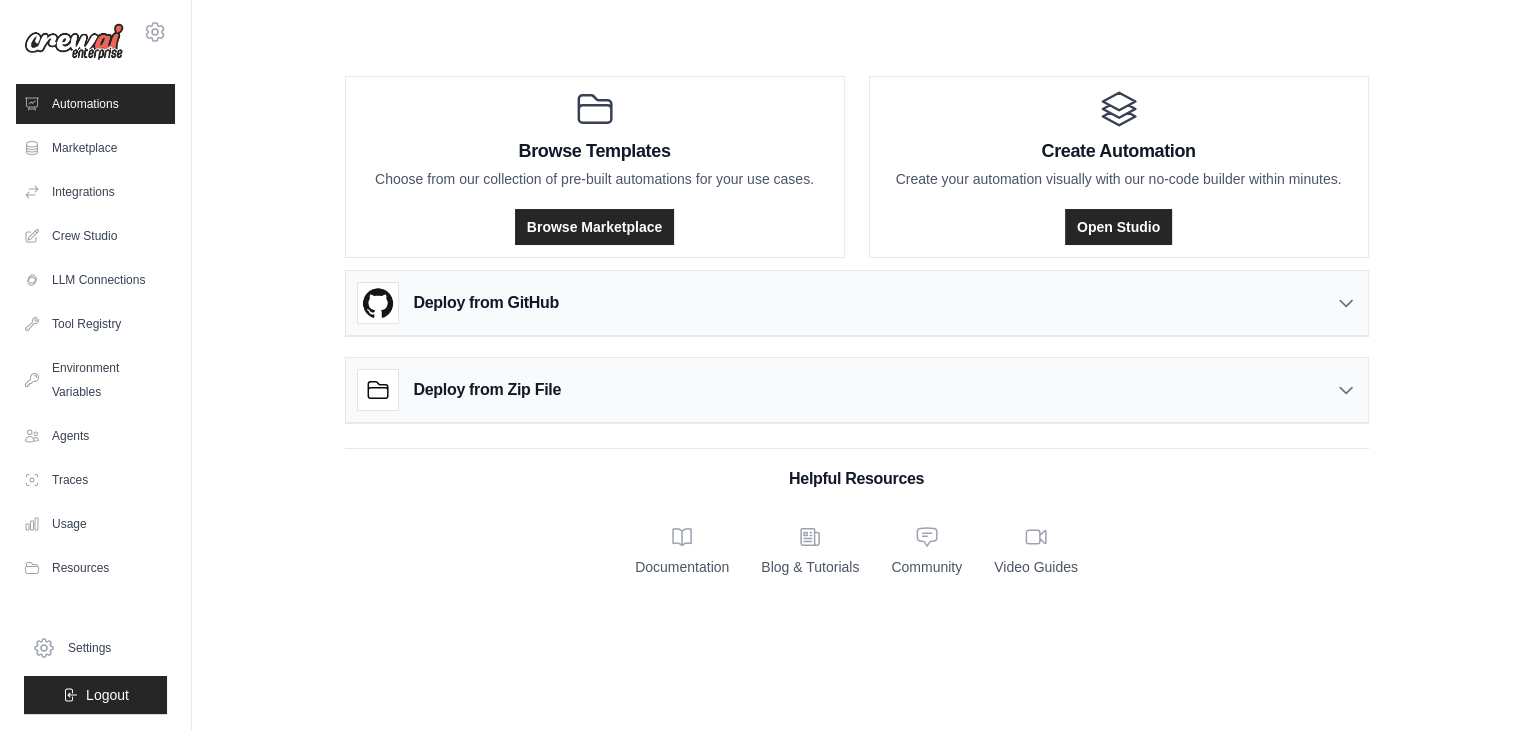 scroll, scrollTop: 0, scrollLeft: 0, axis: both 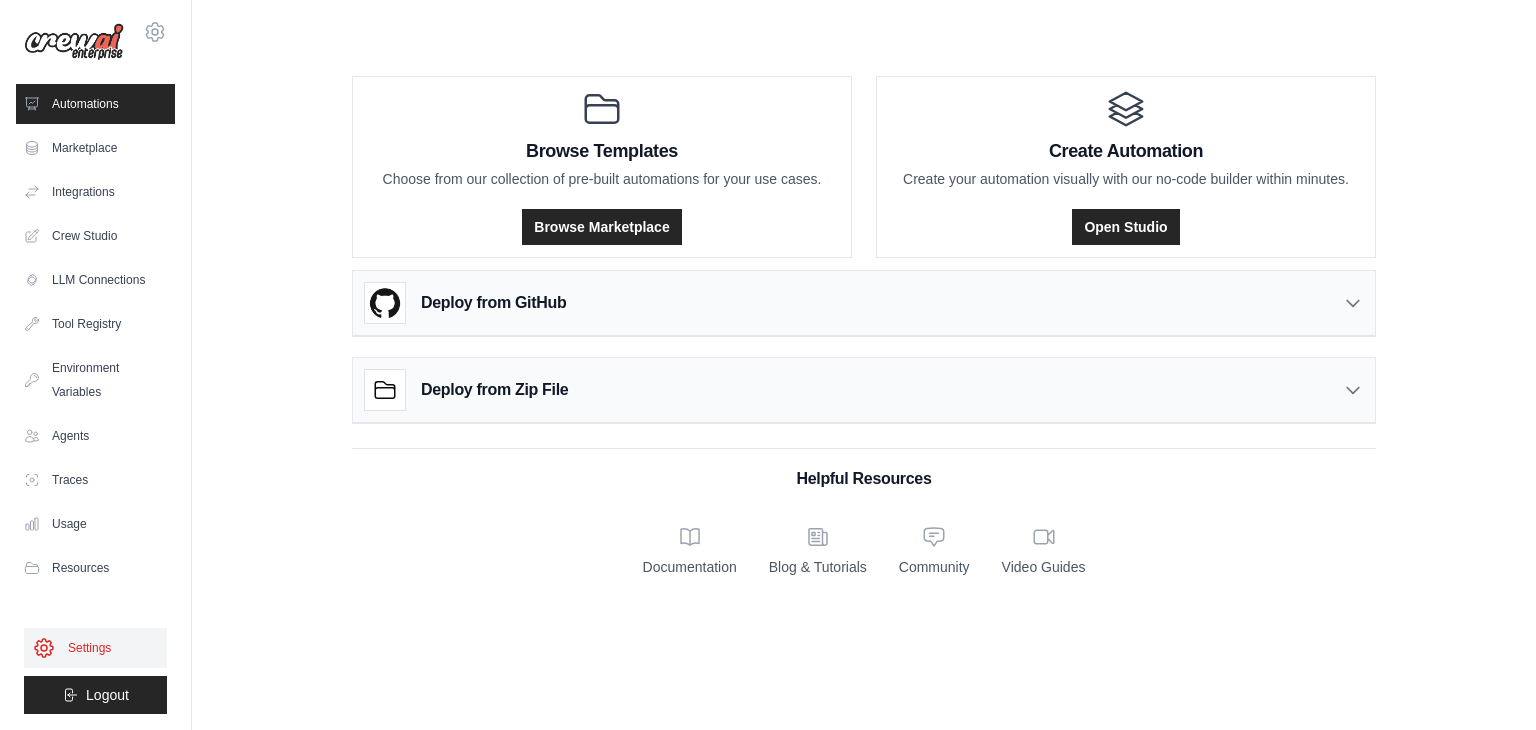 click on "Settings" at bounding box center [95, 648] 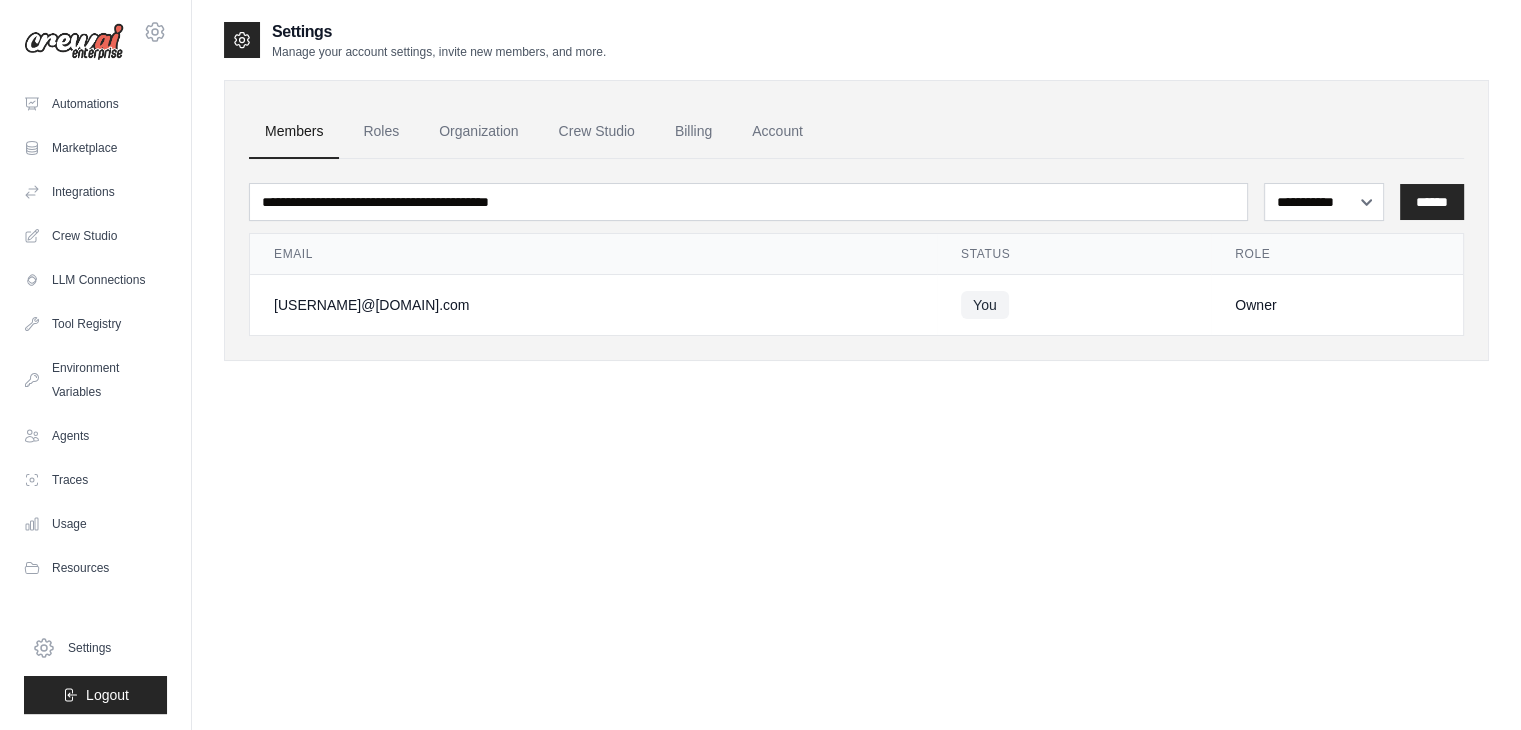 click on "You" at bounding box center [1074, 305] 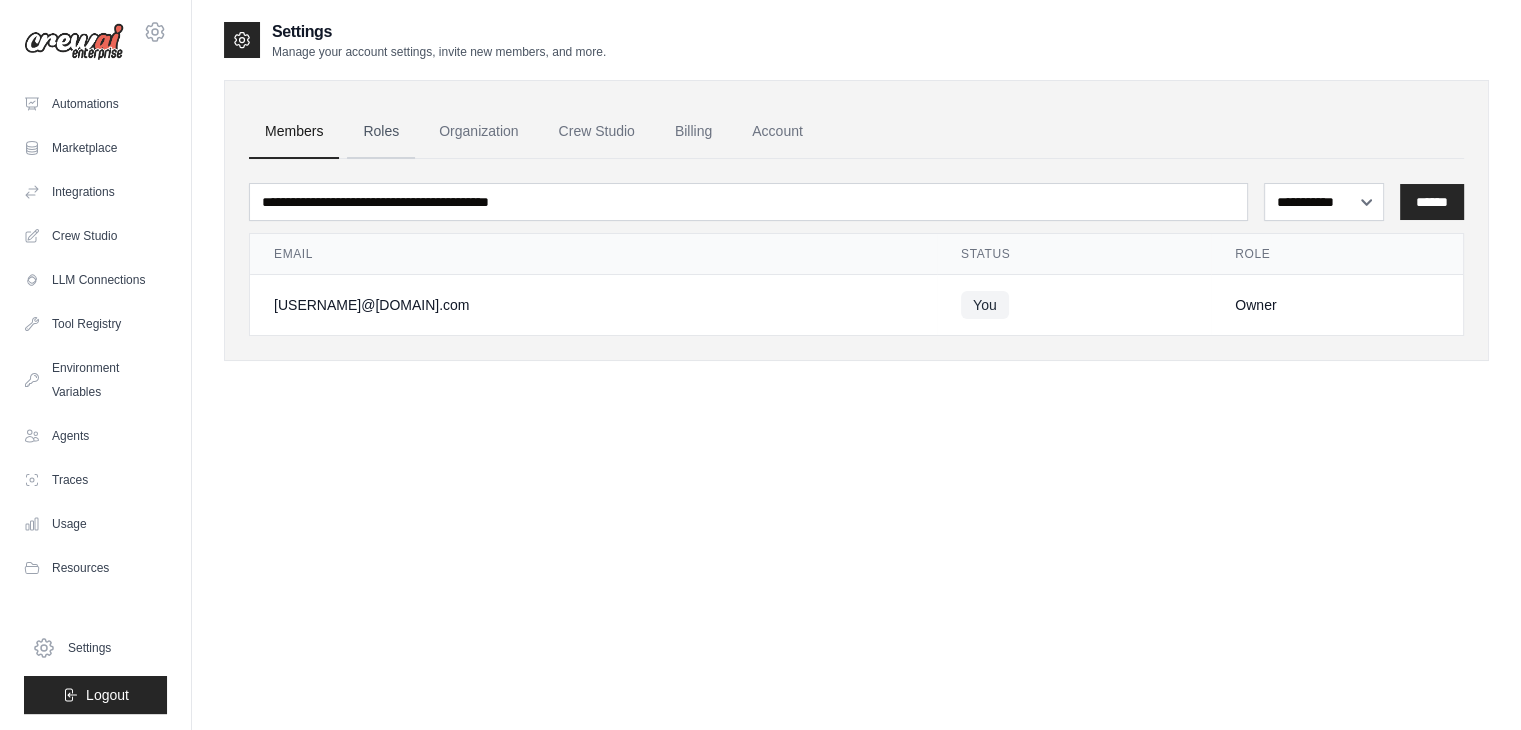 click on "Roles" at bounding box center [381, 132] 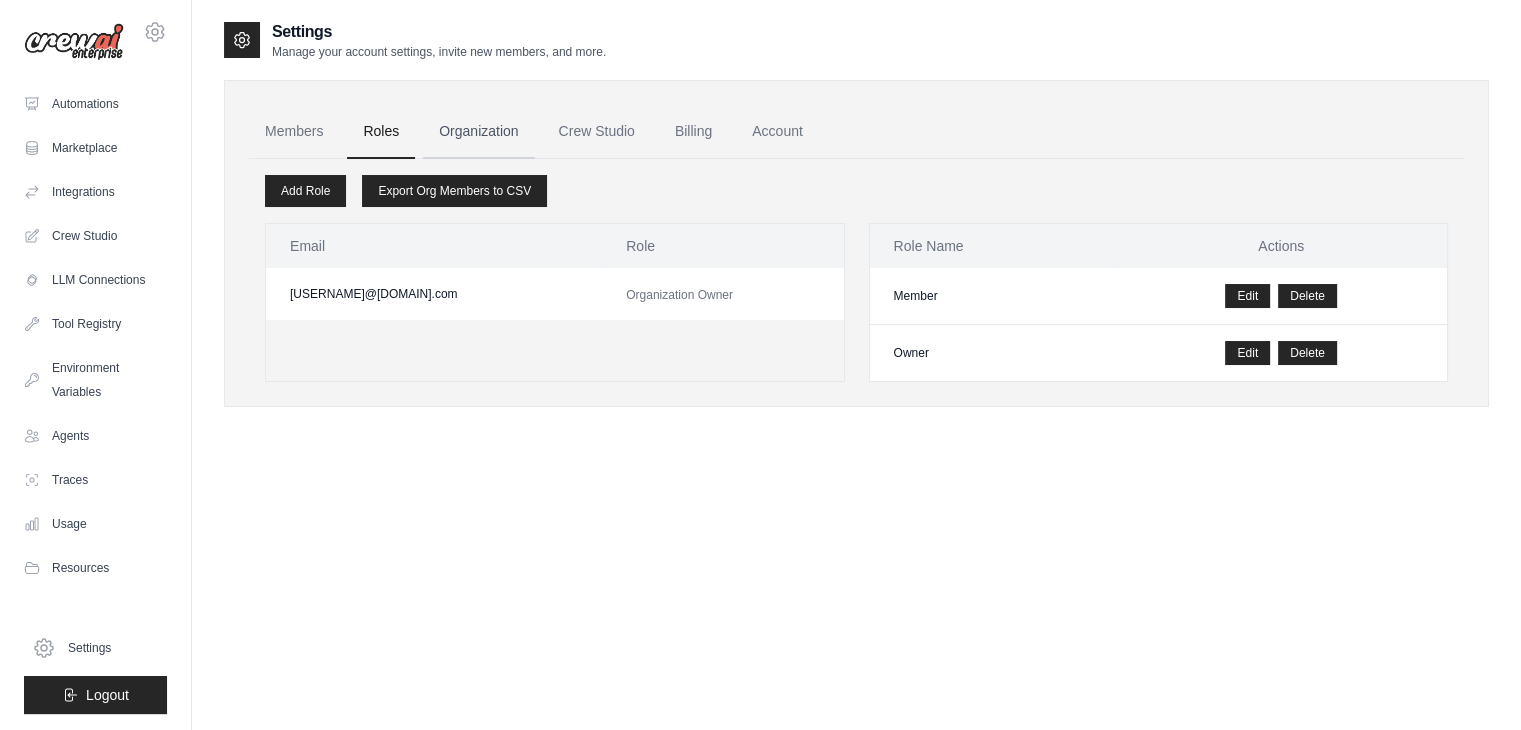 click on "Organization" at bounding box center (478, 132) 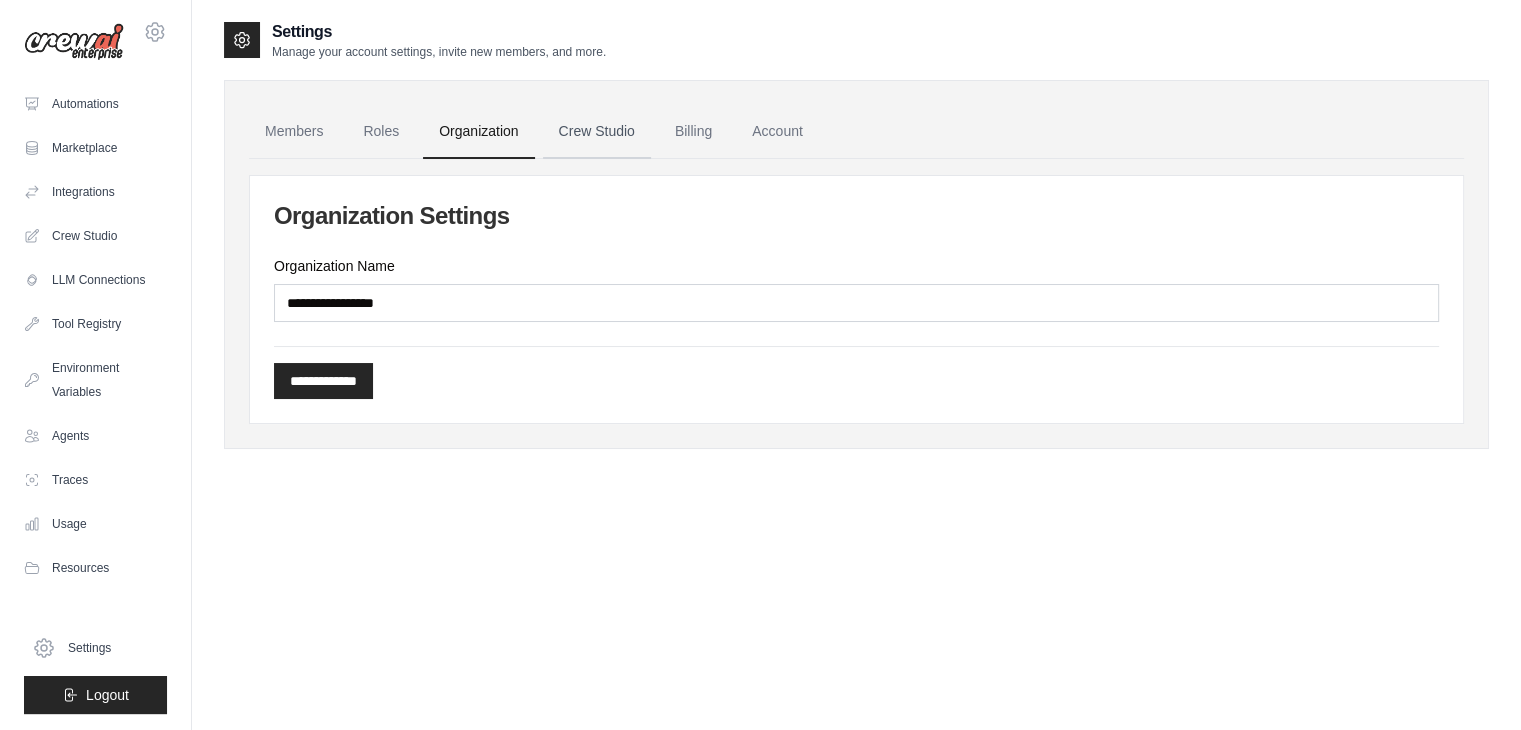 click on "Crew Studio" at bounding box center [597, 132] 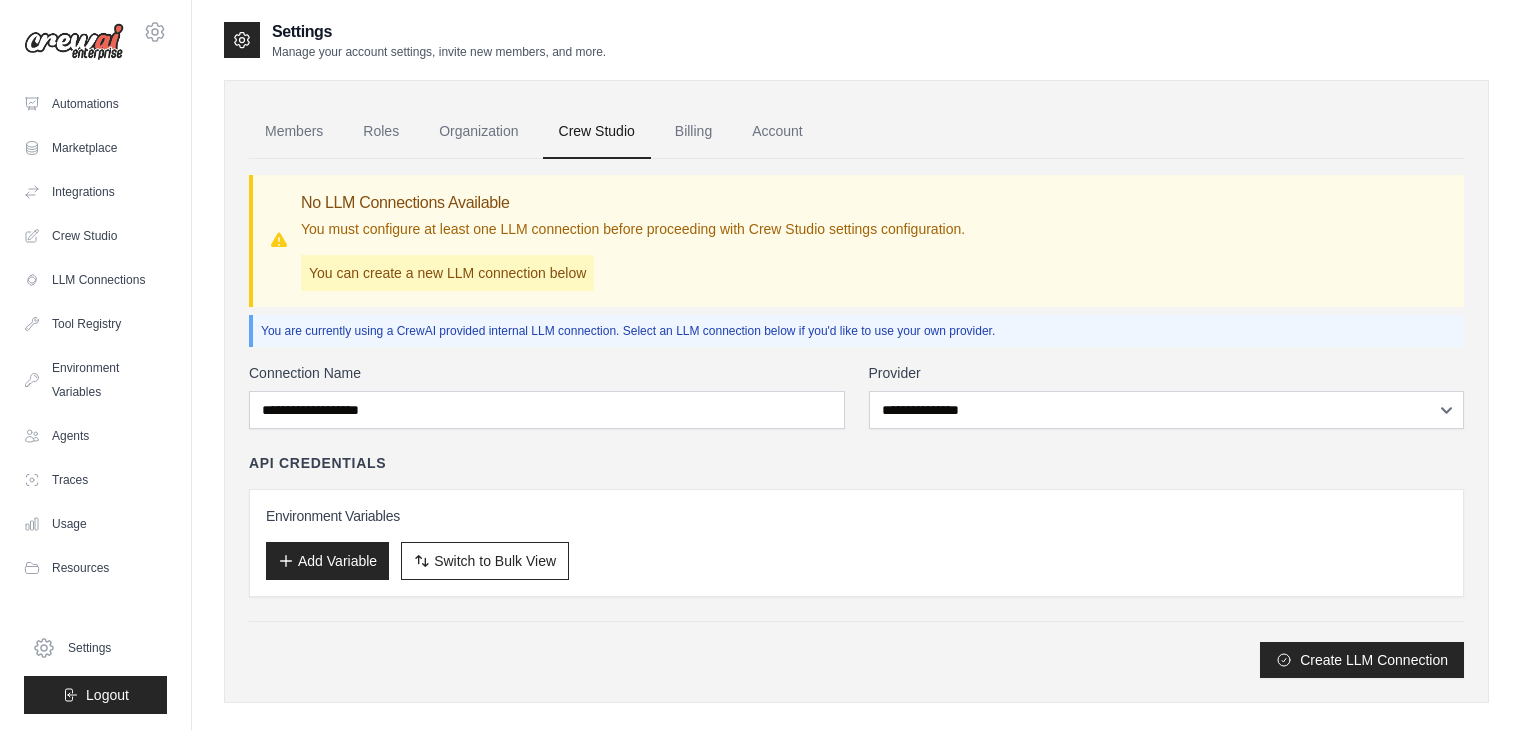 scroll, scrollTop: 0, scrollLeft: 0, axis: both 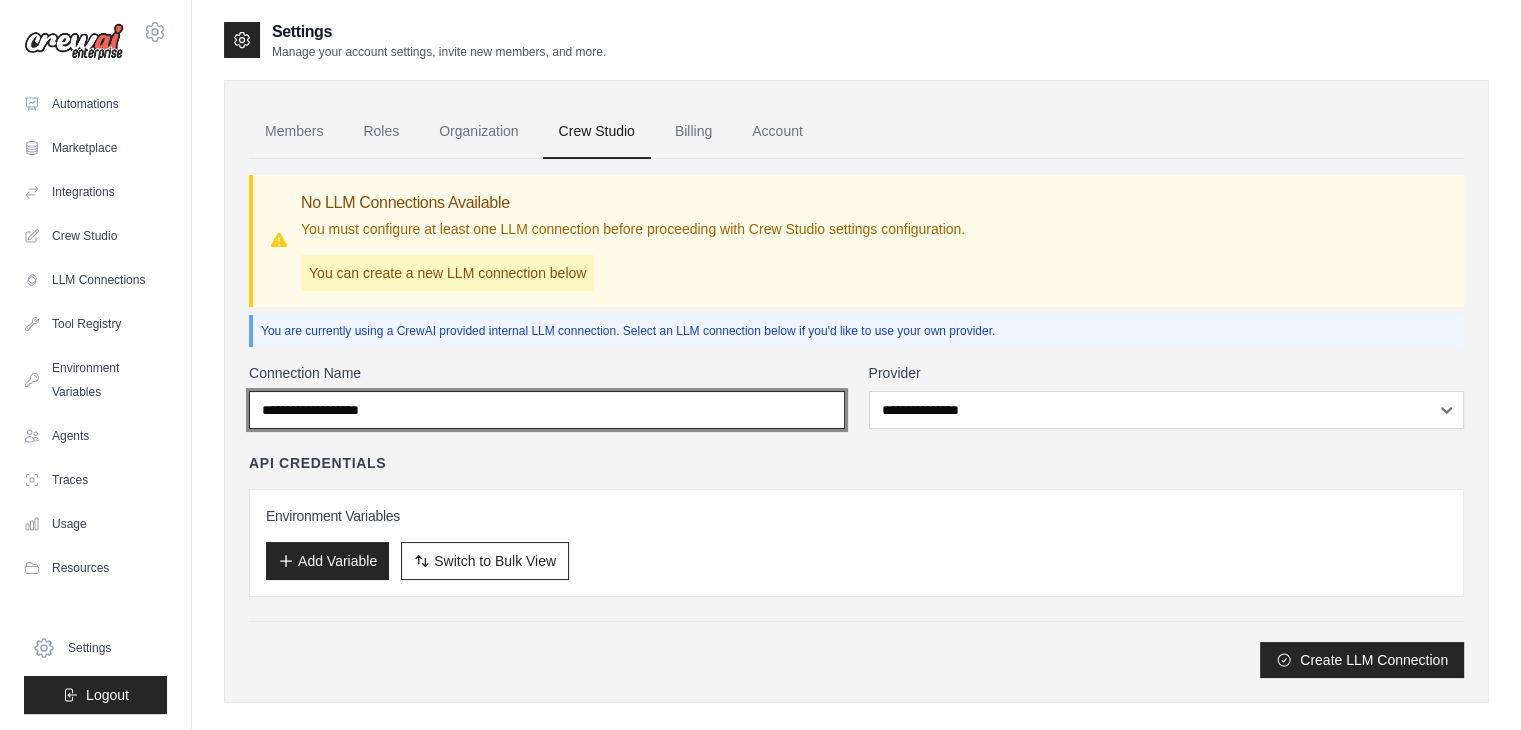 click on "Connection Name" at bounding box center (547, 410) 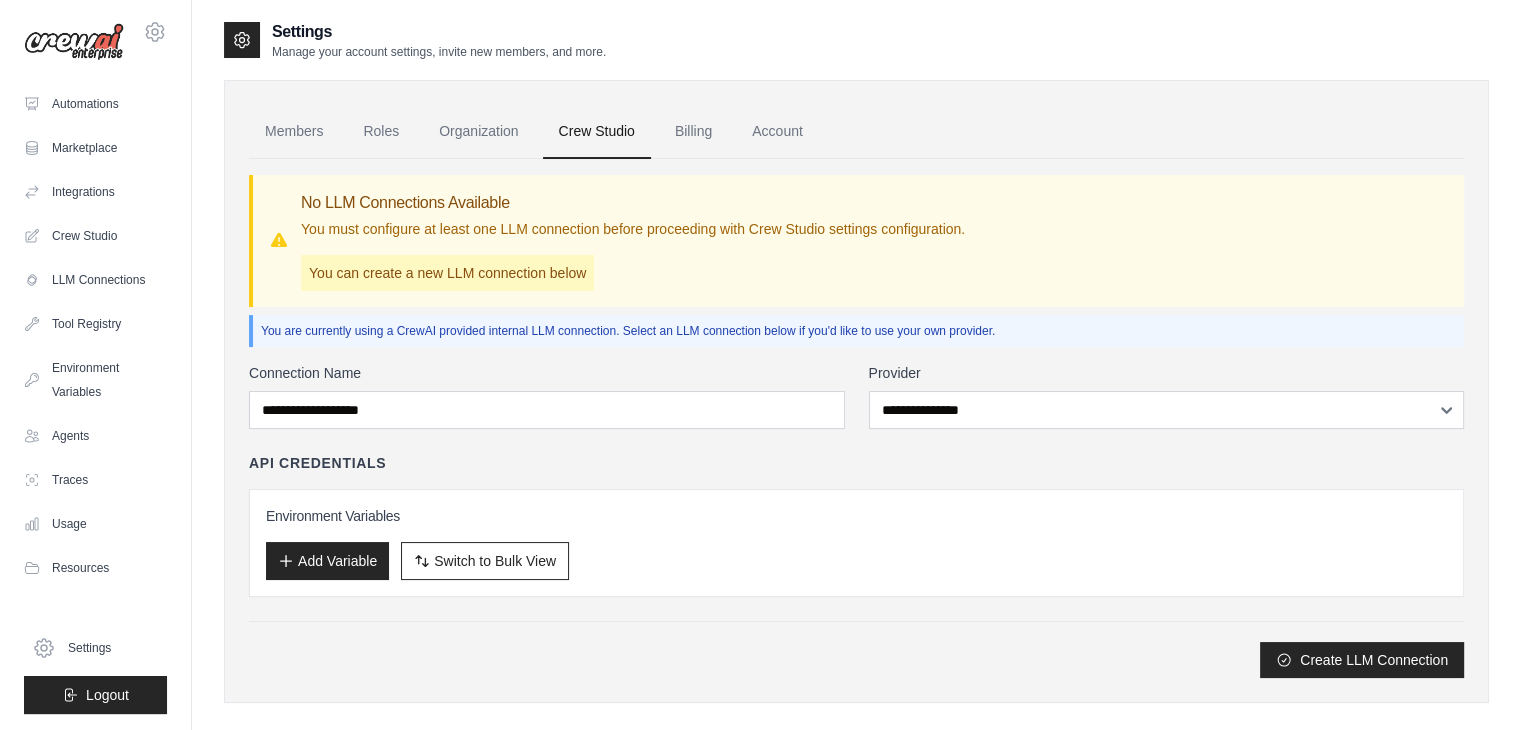 click on "API Credentials" at bounding box center [317, 463] 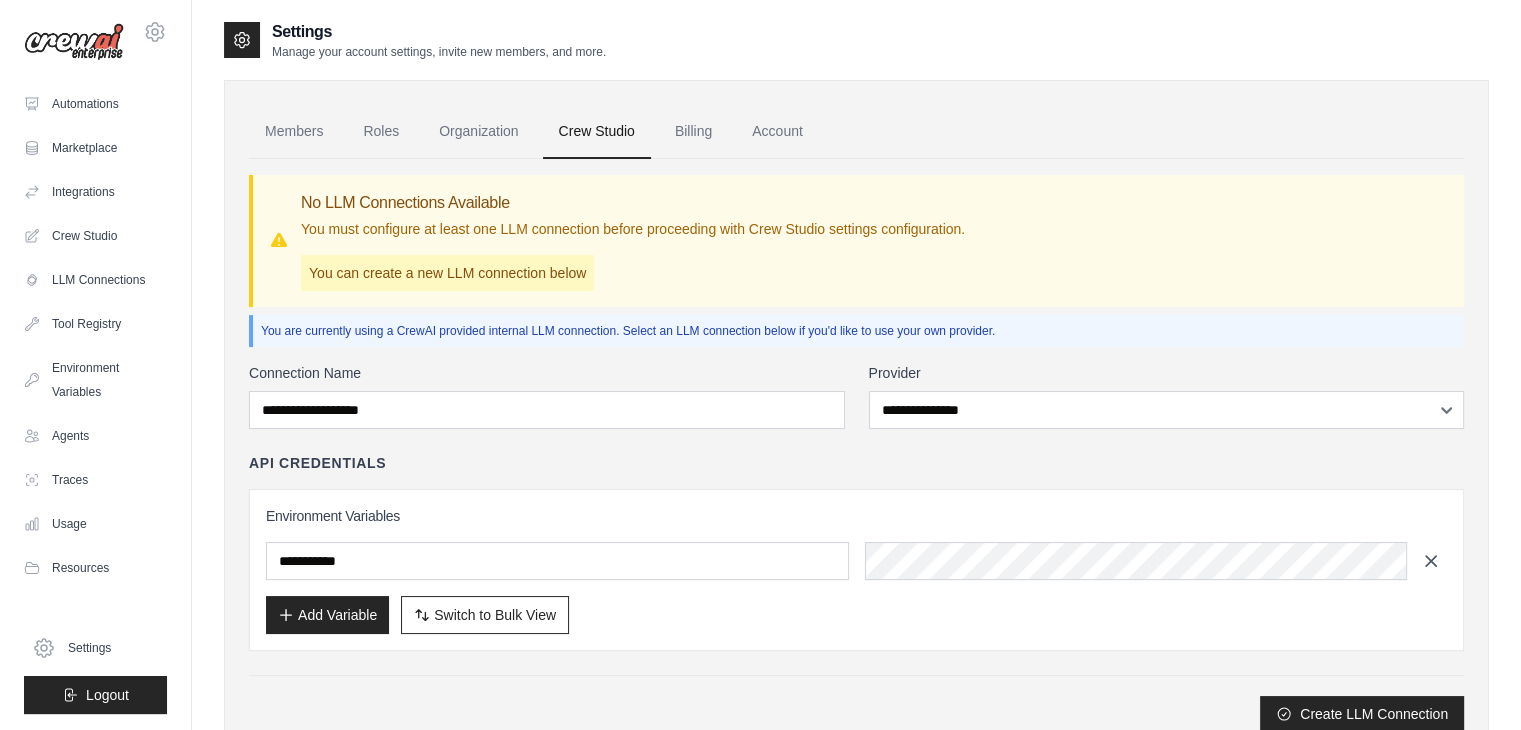 click 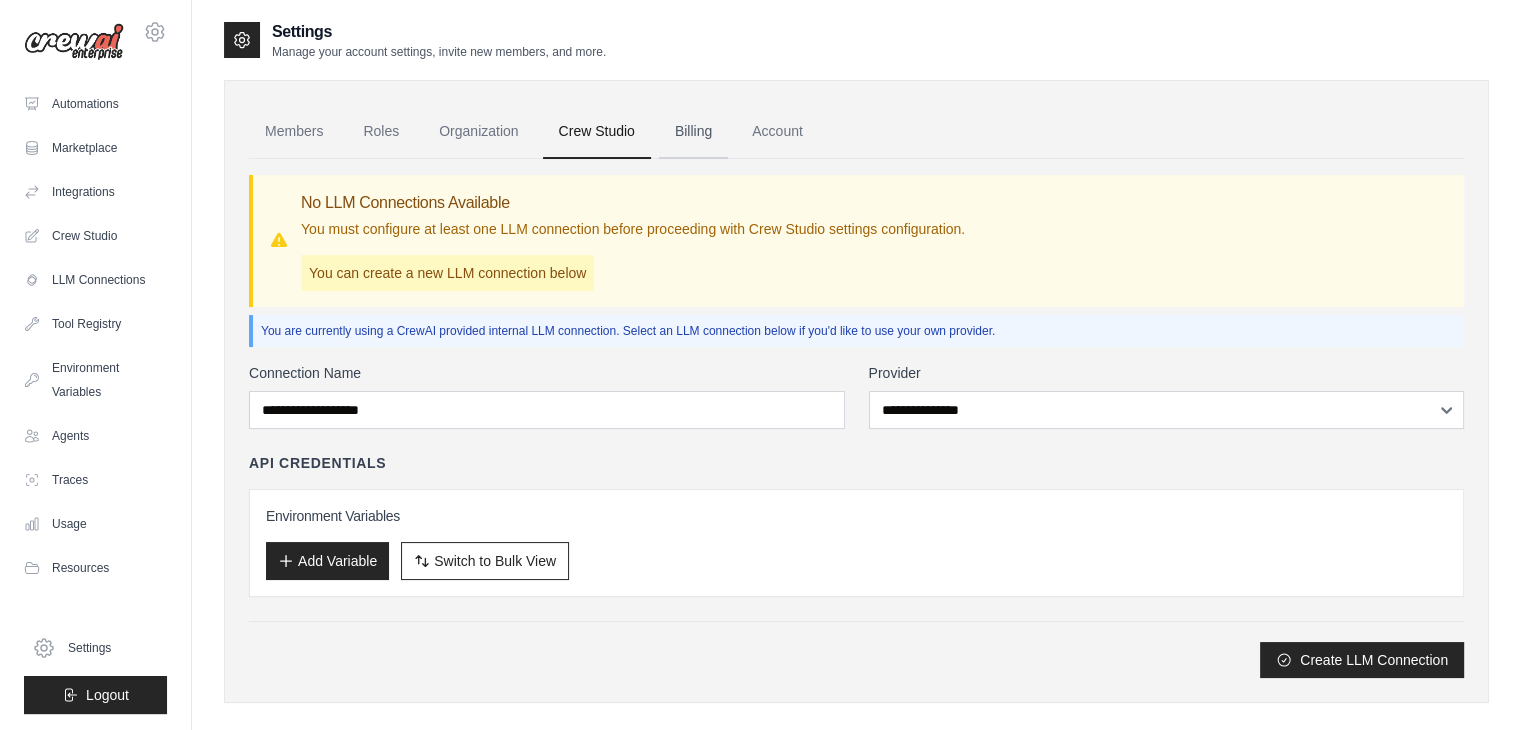 click on "Billing" at bounding box center [693, 132] 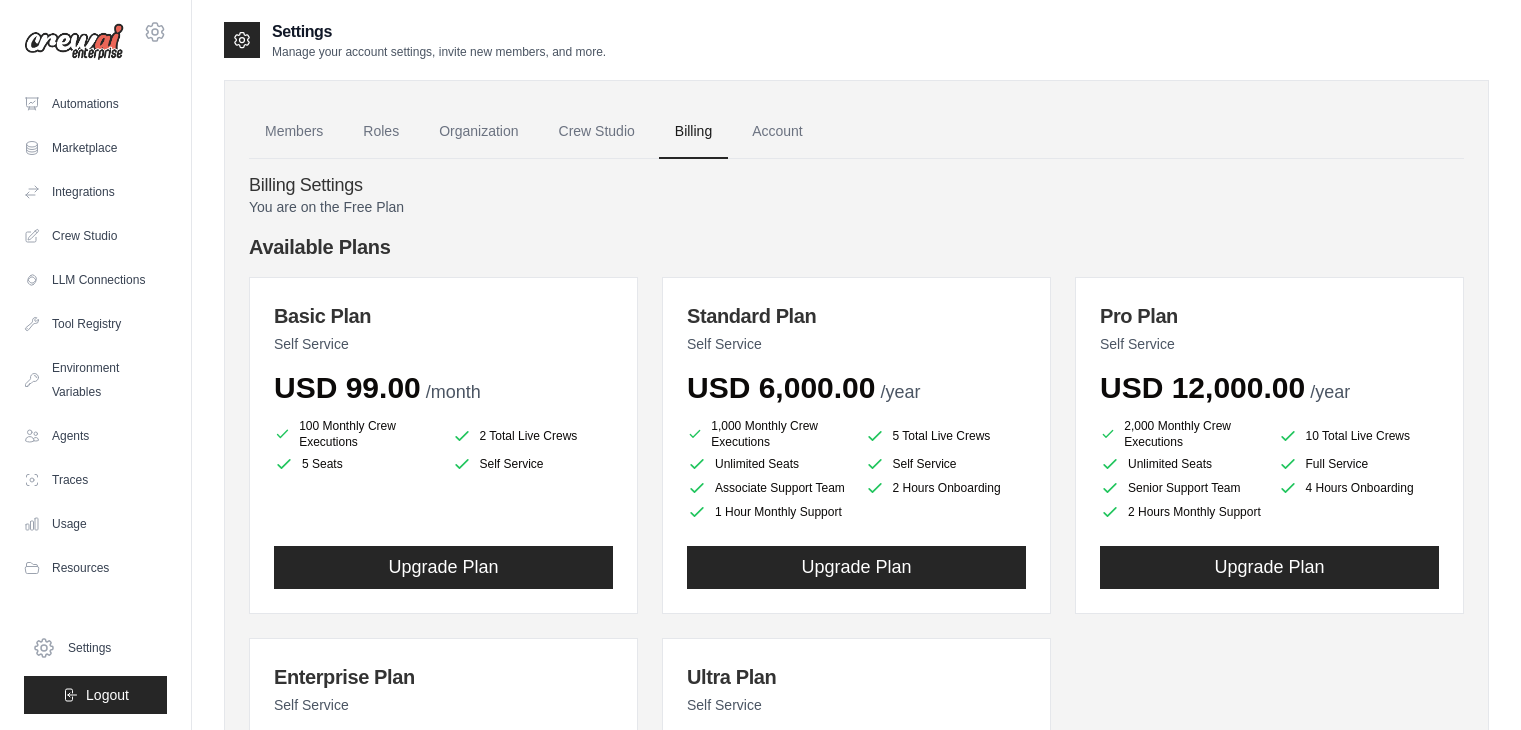scroll, scrollTop: 0, scrollLeft: 0, axis: both 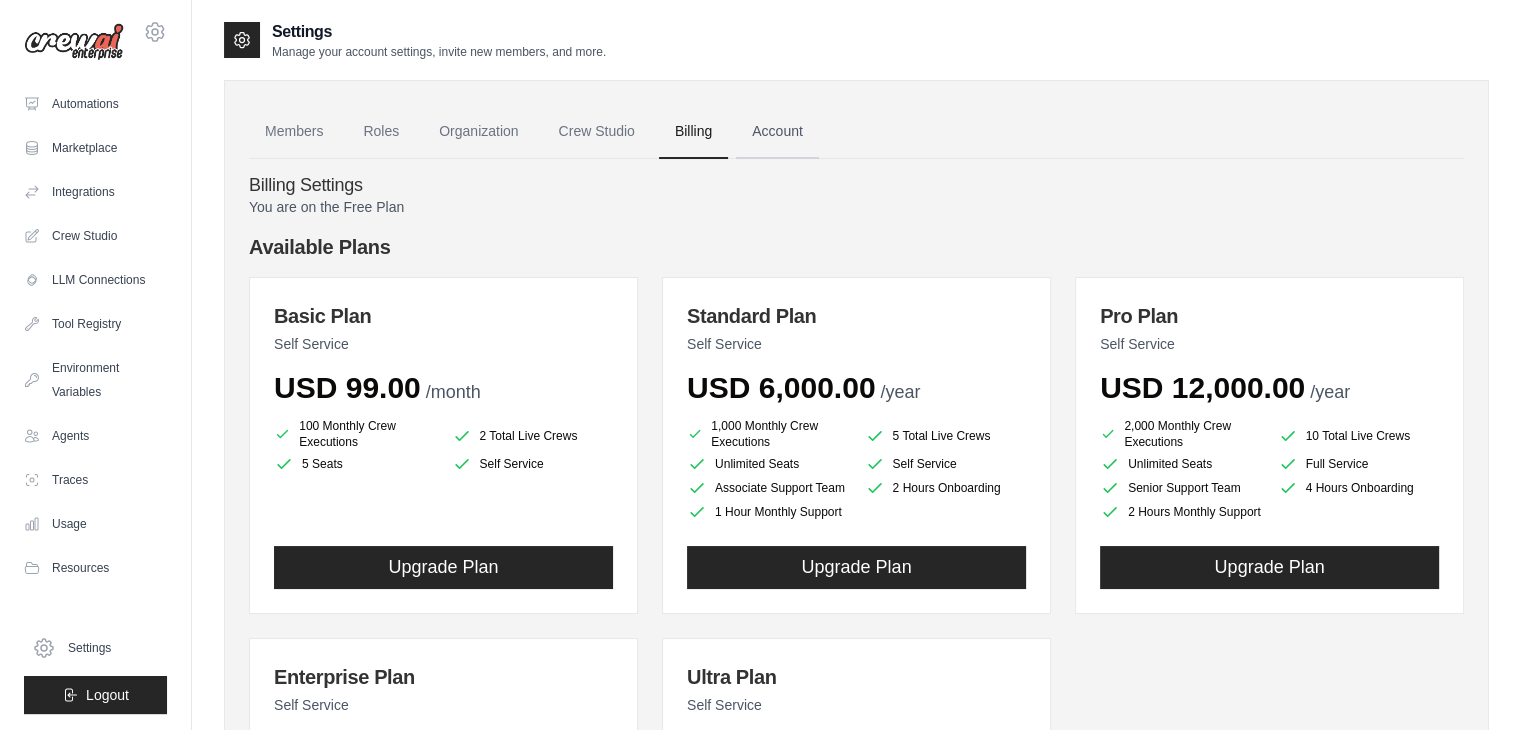 click on "Account" at bounding box center (777, 132) 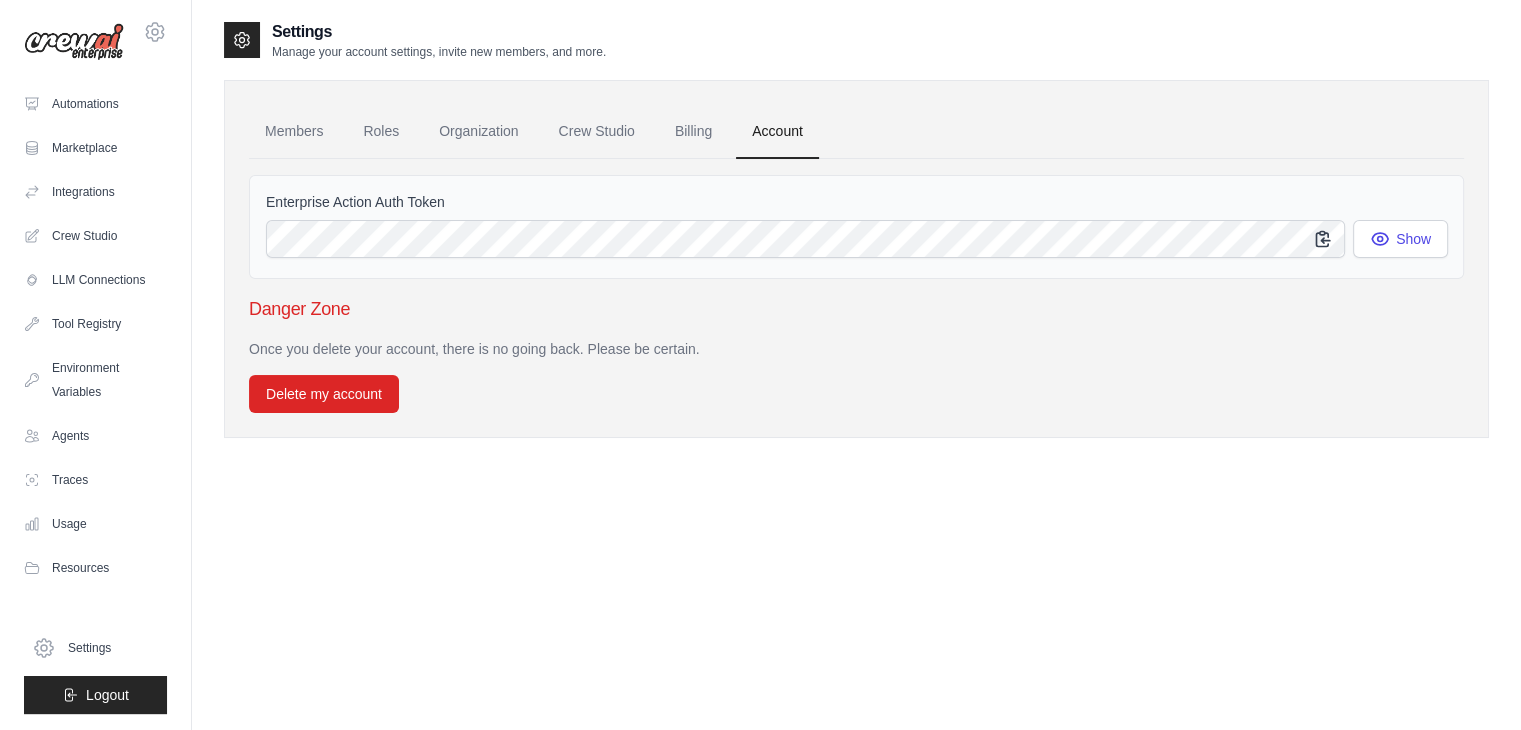 click 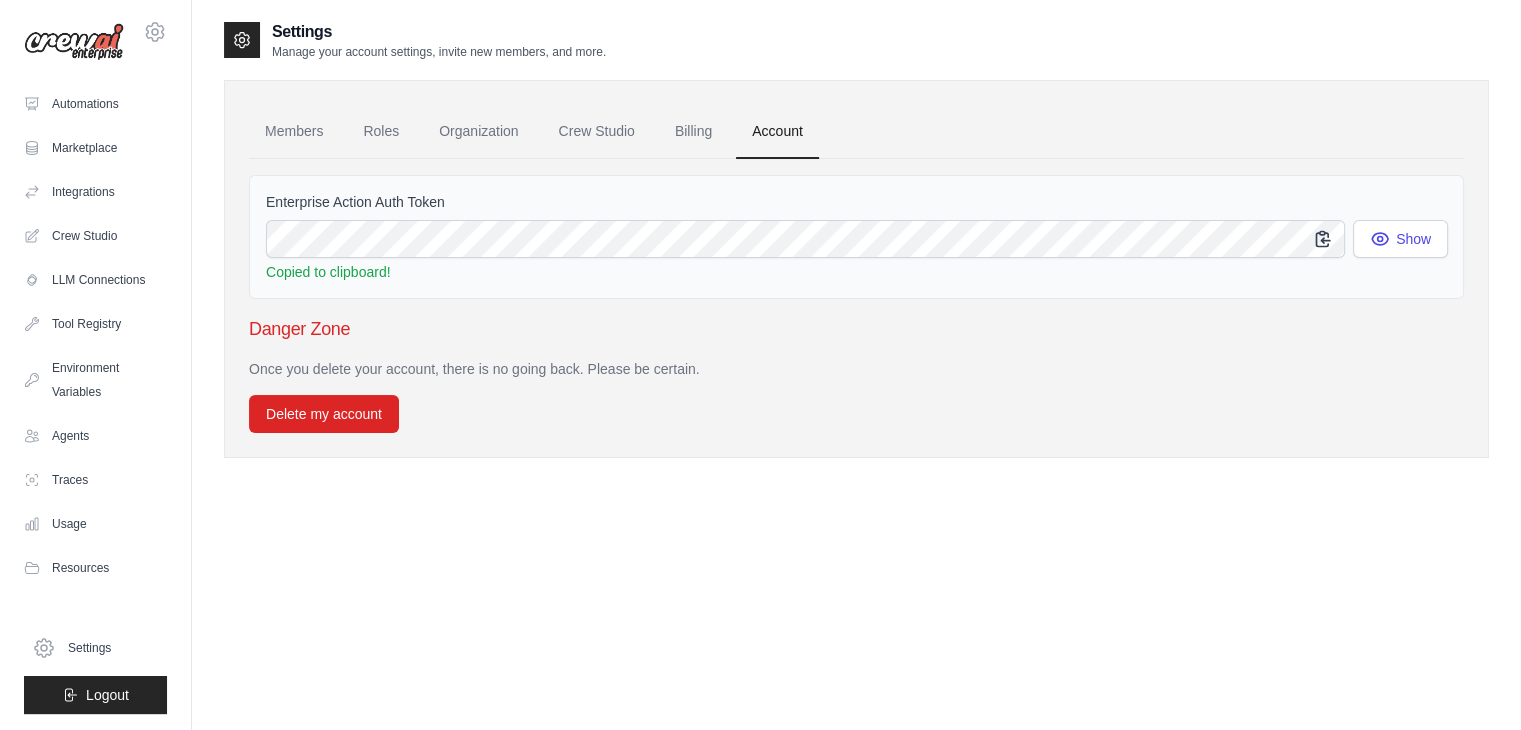 click 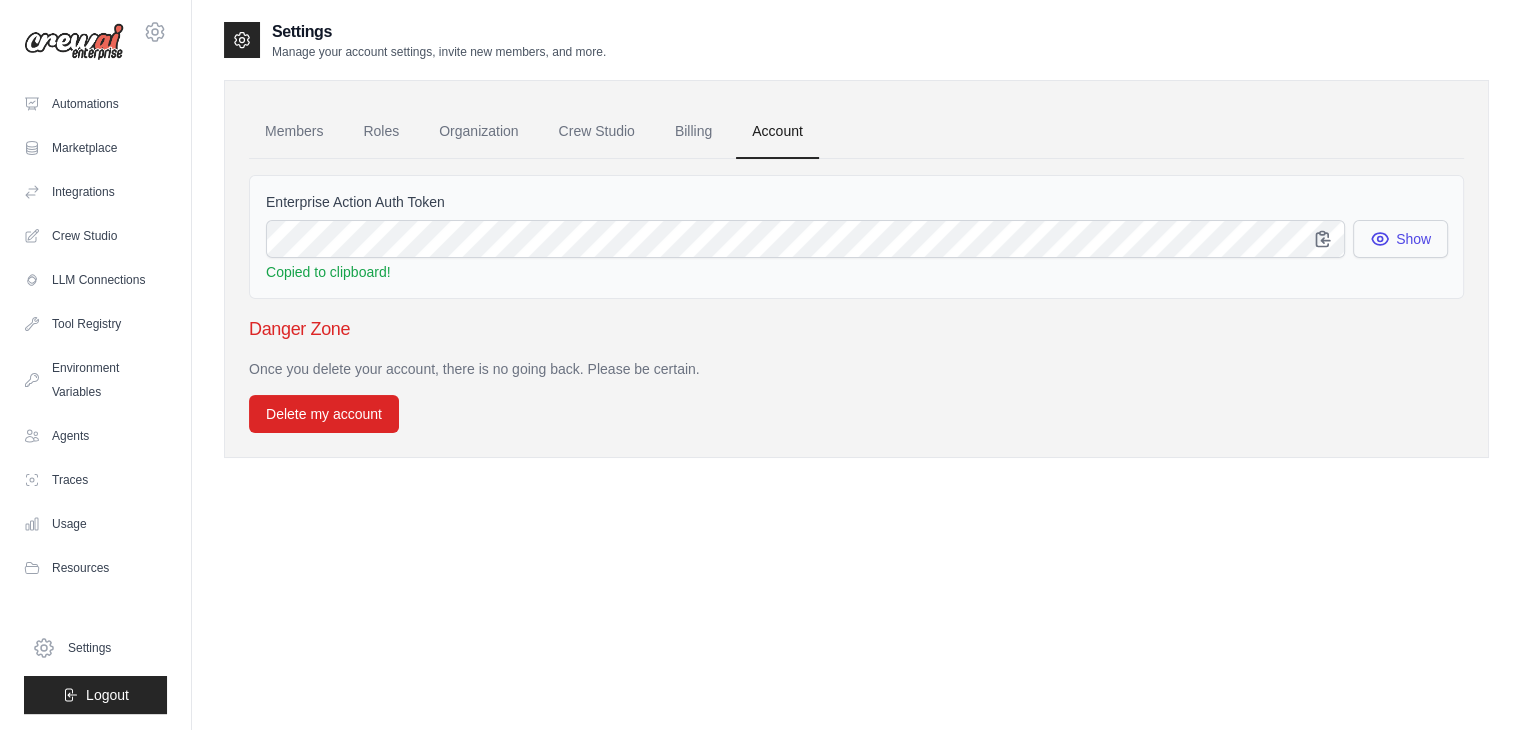 click on "Show" at bounding box center (1400, 239) 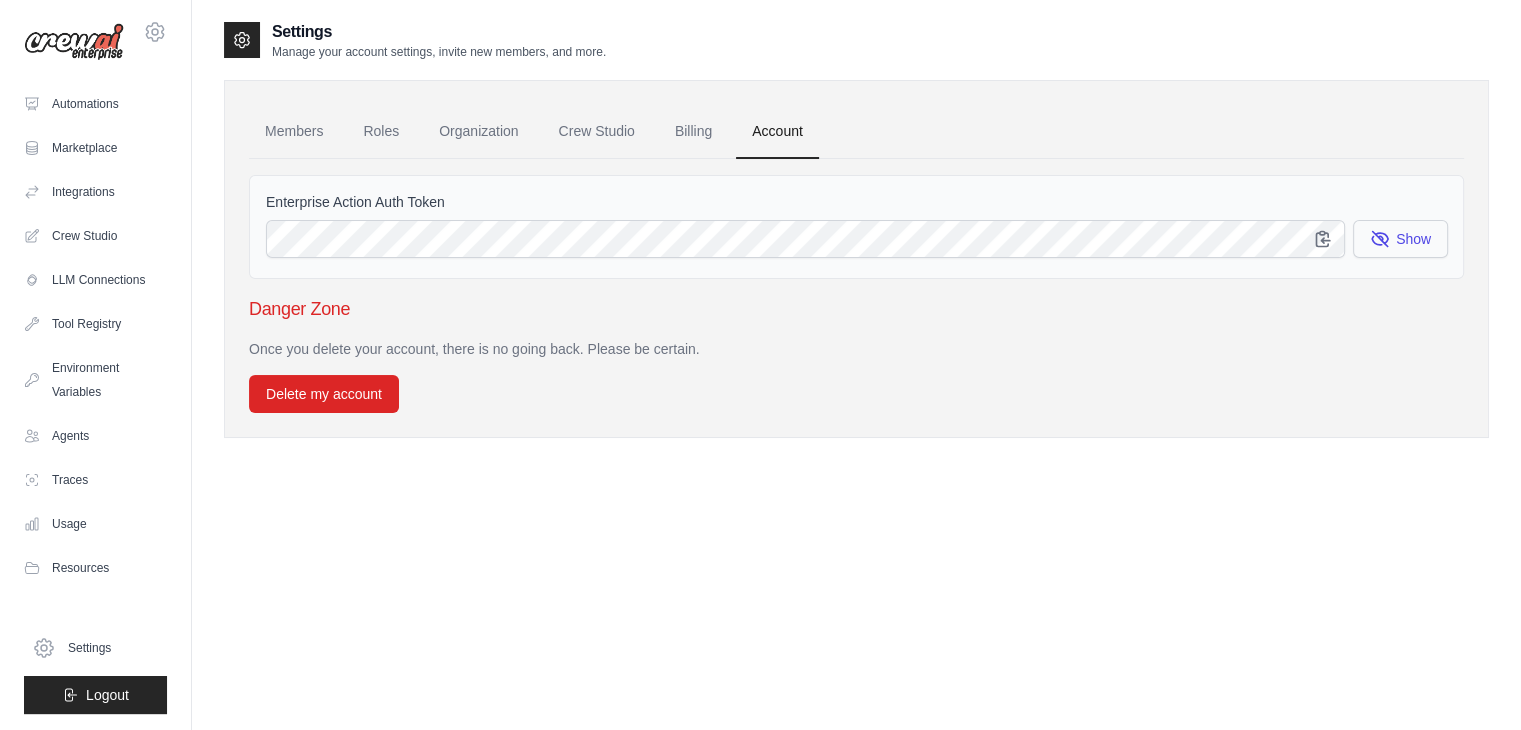 click on "Show" at bounding box center (1400, 239) 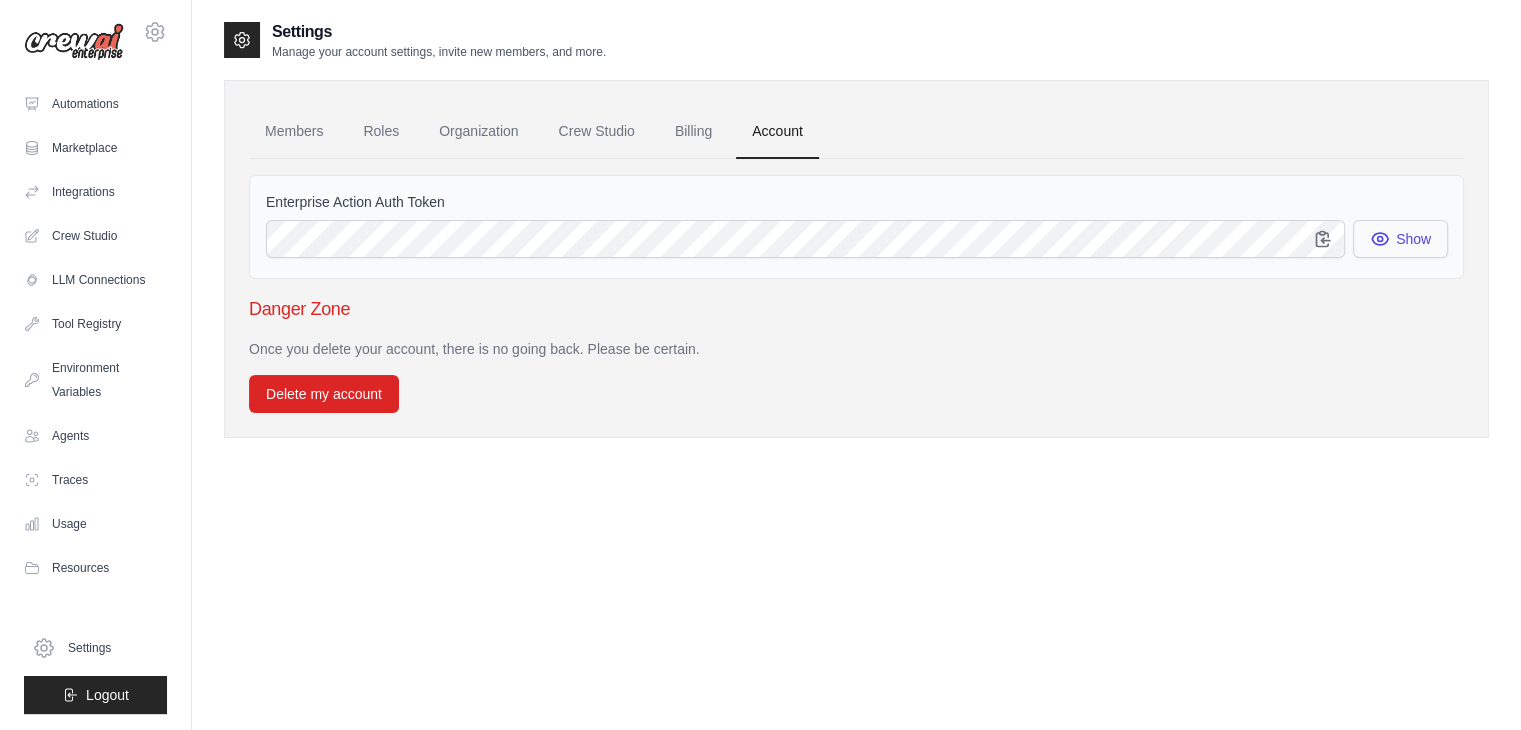 click on "Show" at bounding box center (1400, 239) 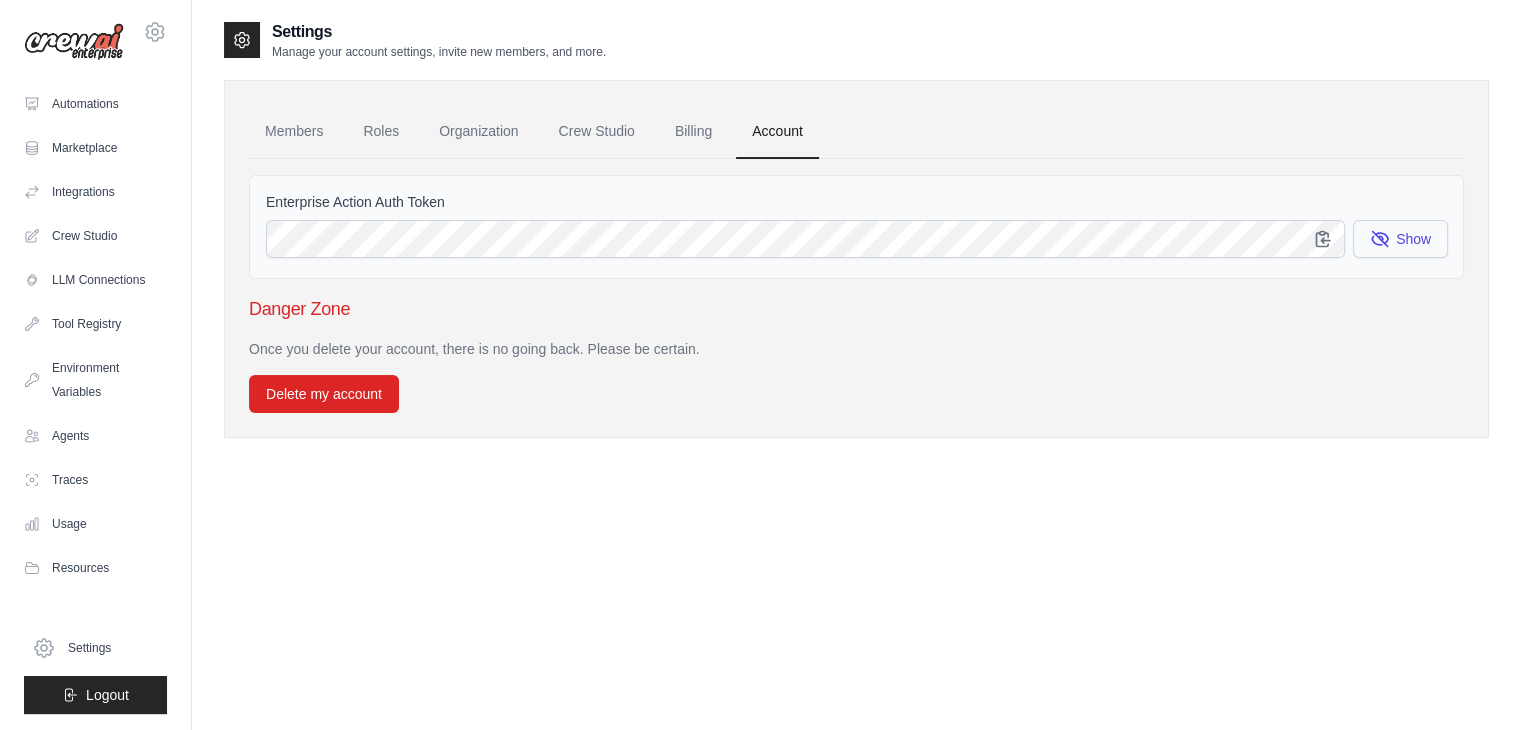click on "Show" at bounding box center (1400, 239) 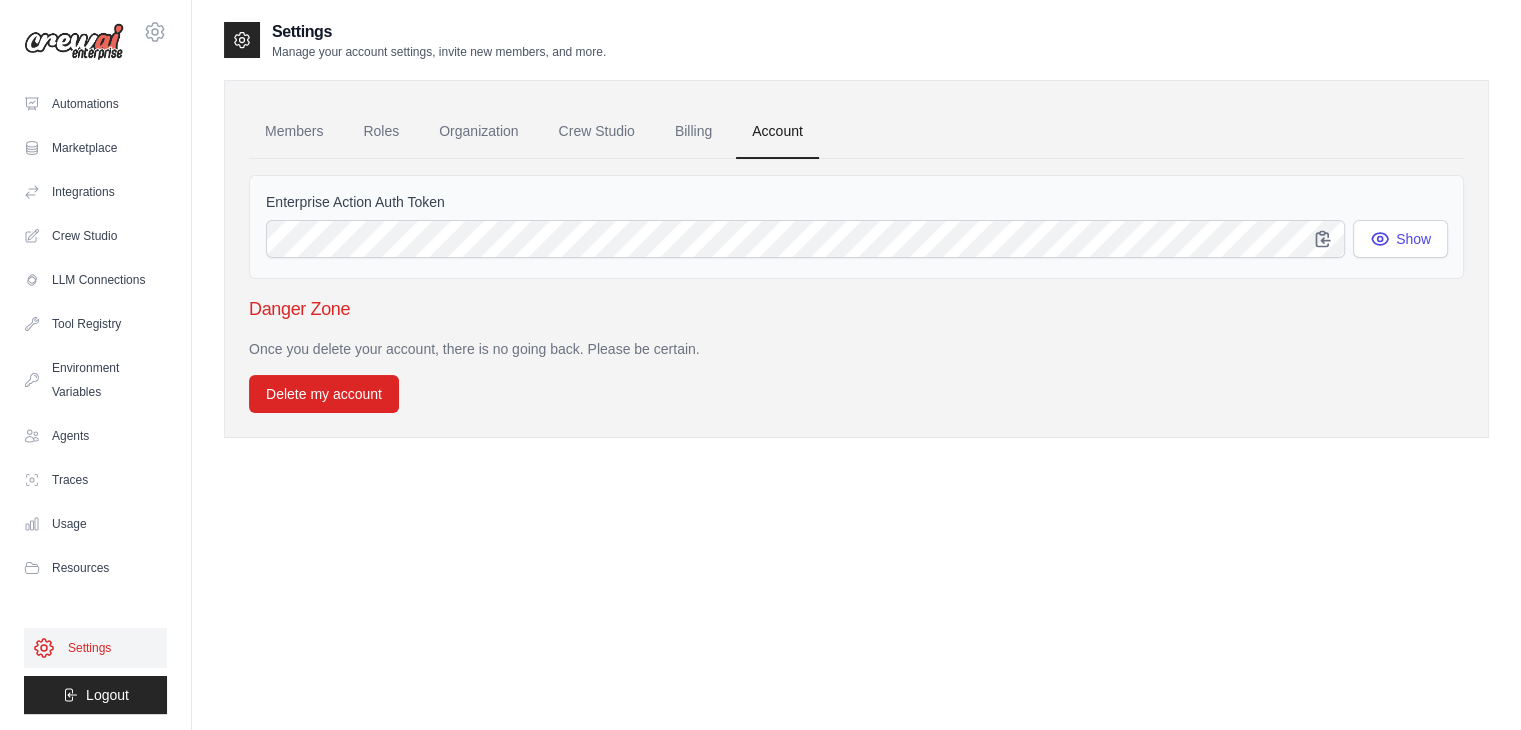 click on "Settings" at bounding box center (95, 648) 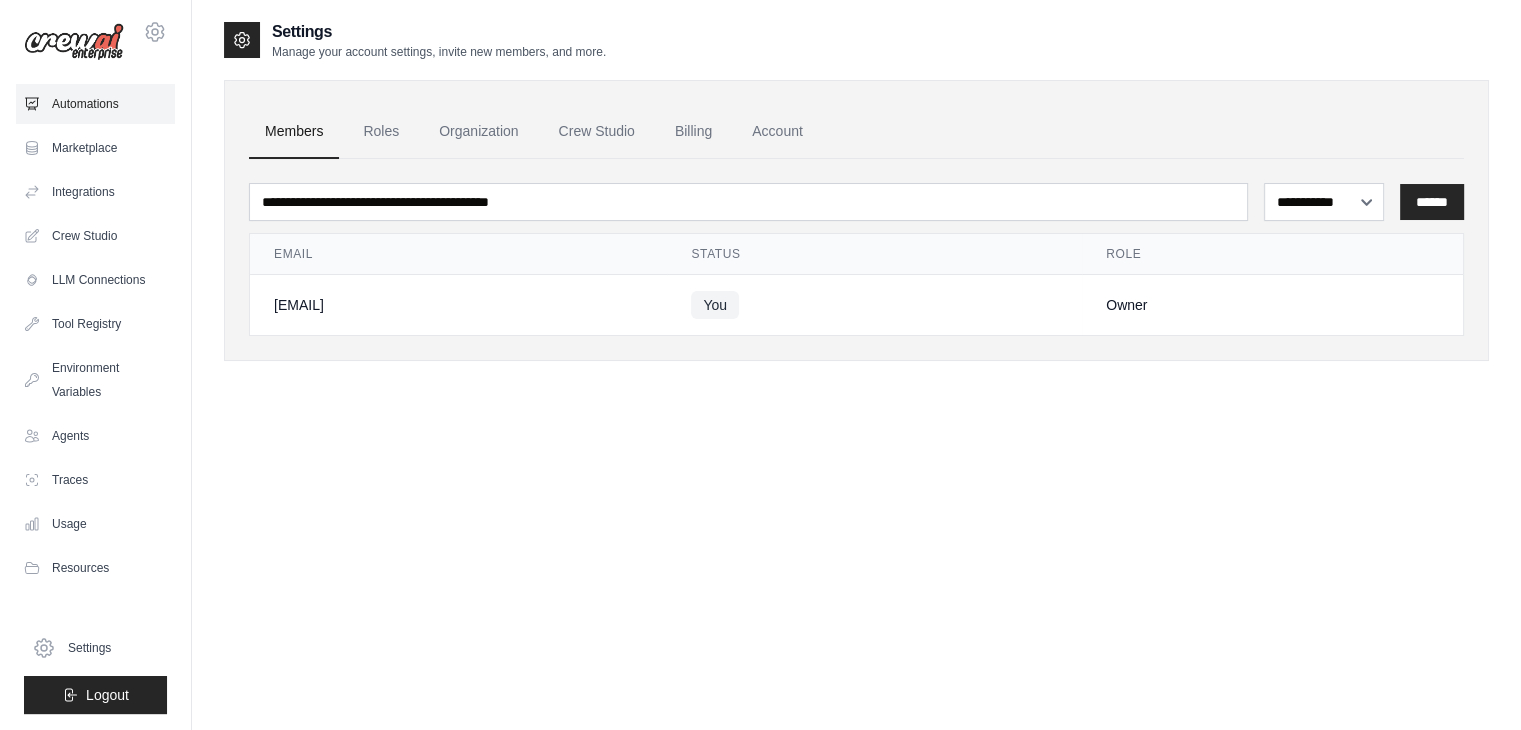 click on "Automations" at bounding box center (95, 104) 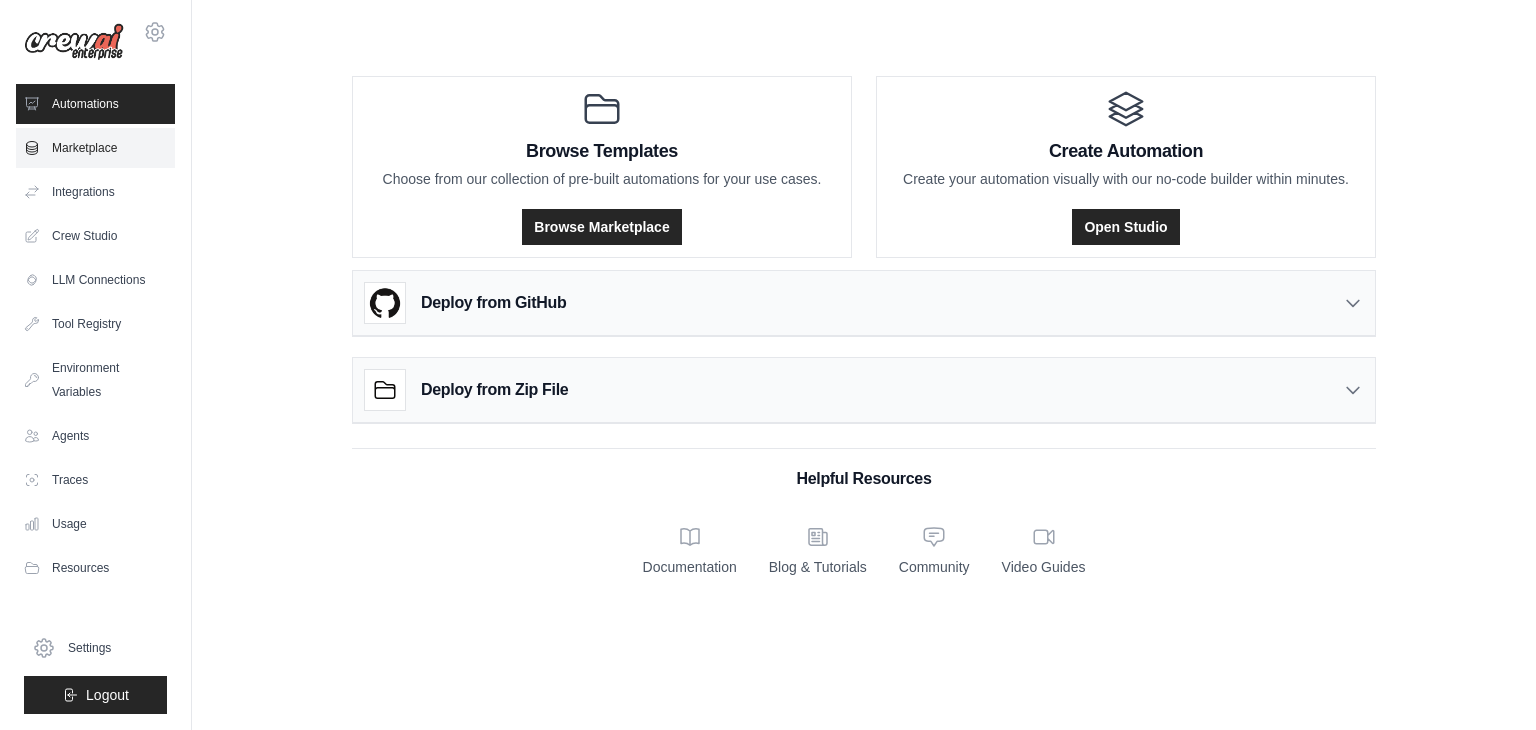 click on "Marketplace" at bounding box center [95, 148] 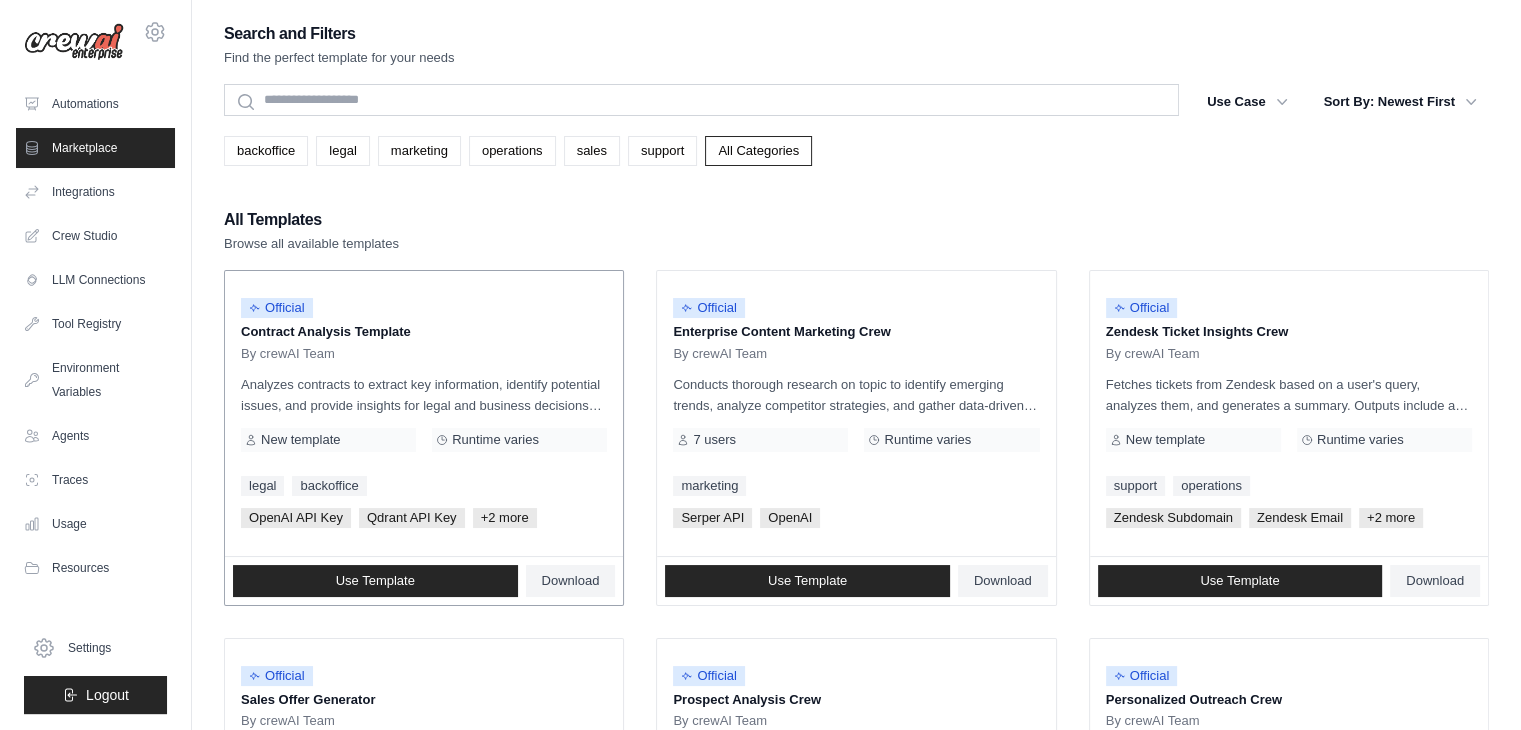 click on "OpenAI API Key" at bounding box center (296, 518) 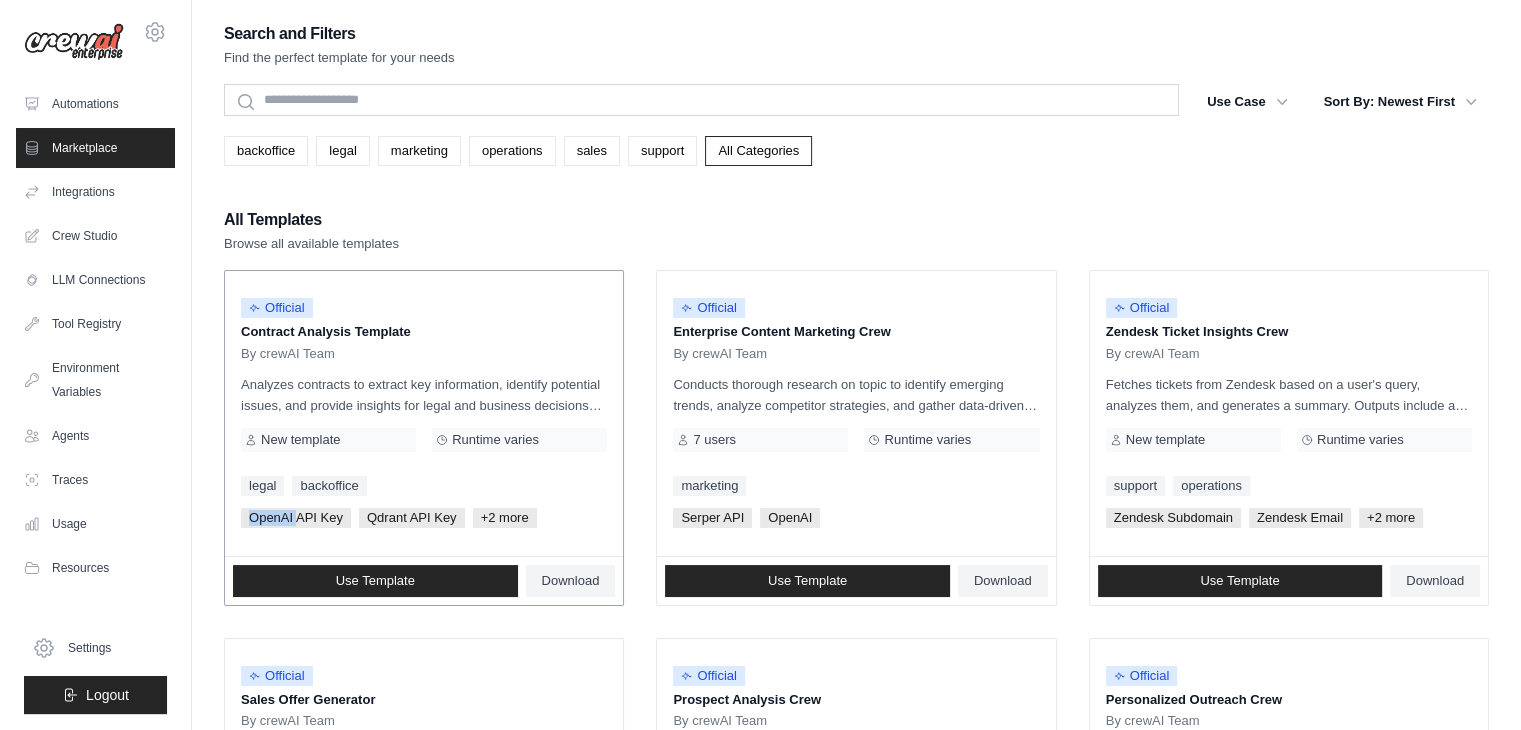 click on "OpenAI API Key" at bounding box center (296, 518) 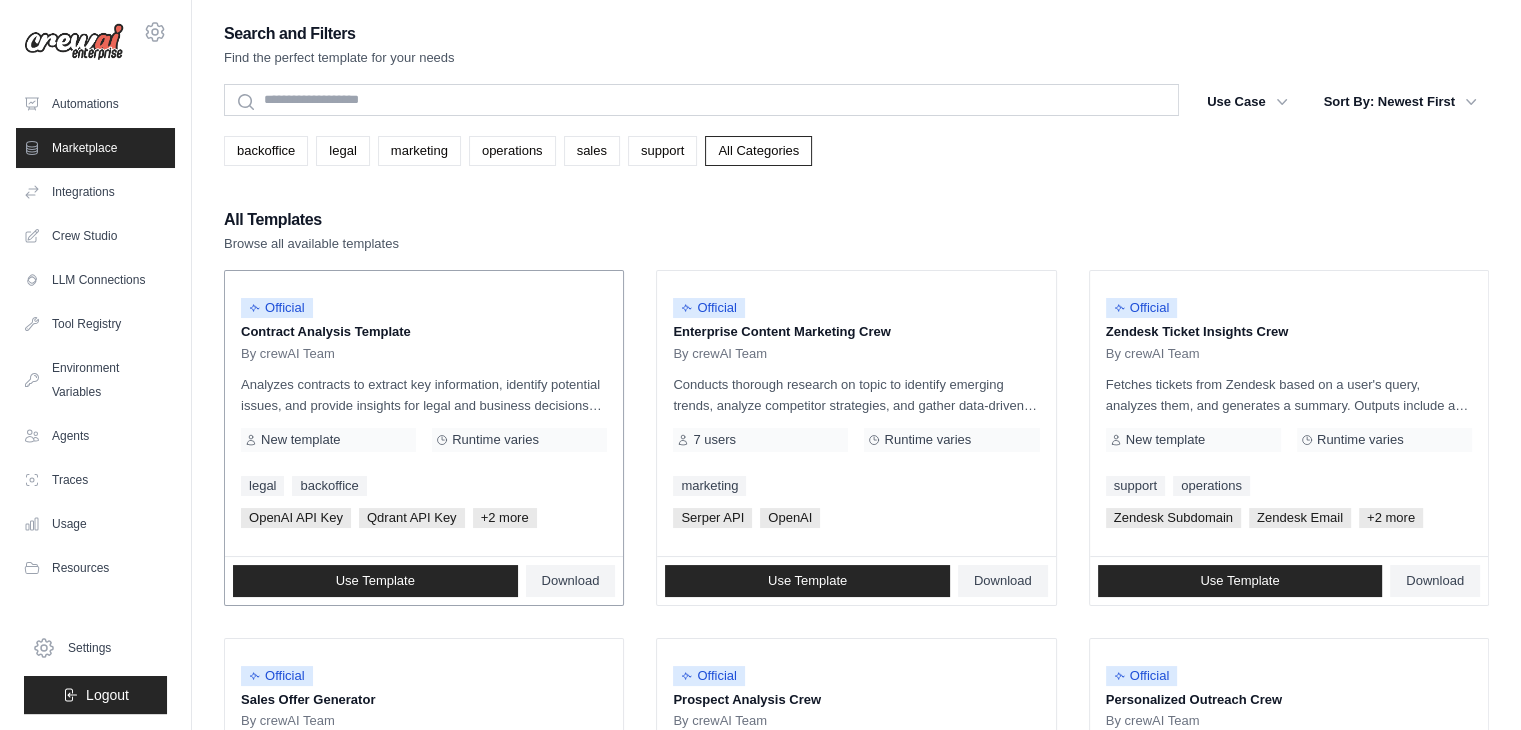 click on "Qdrant API Key" at bounding box center (412, 518) 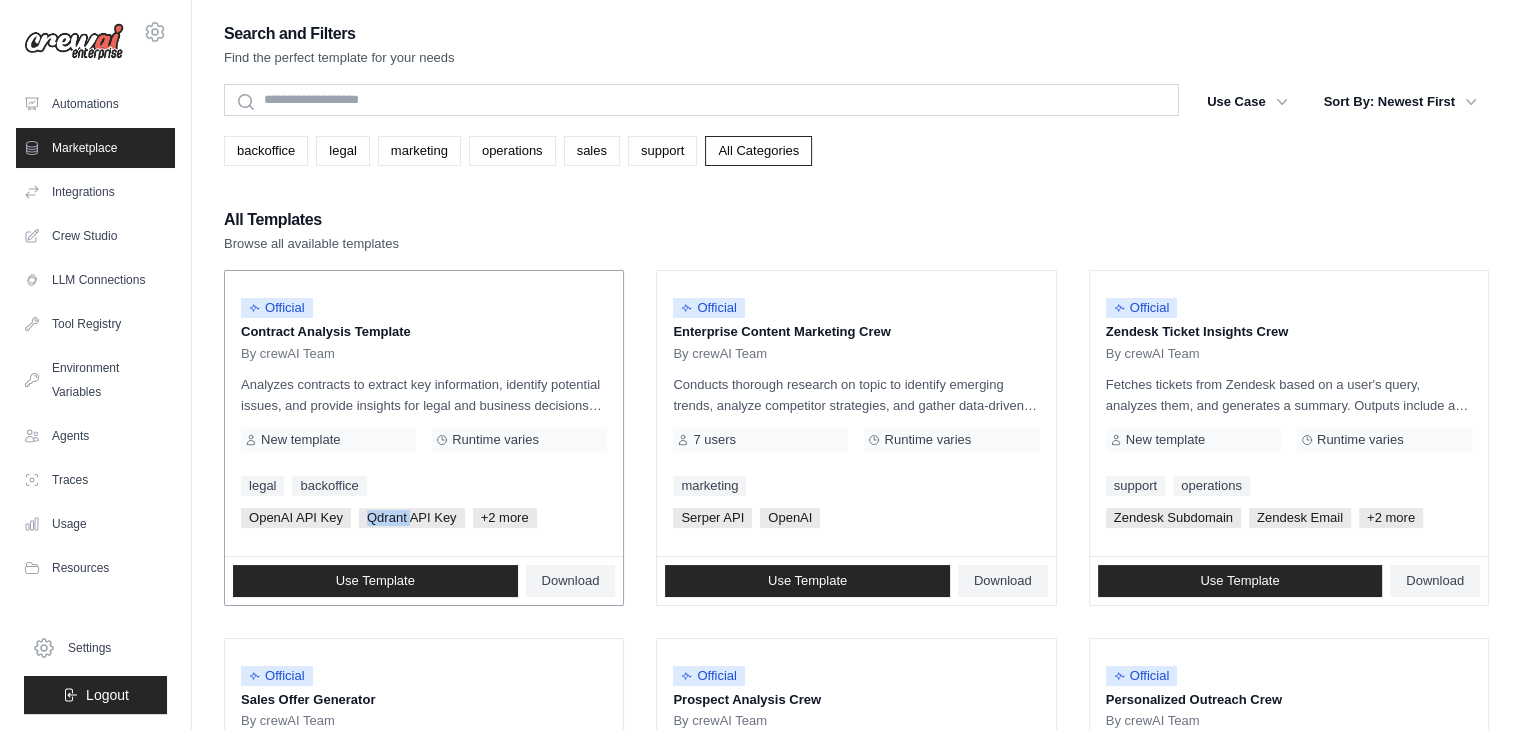 click on "Qdrant API Key" at bounding box center [412, 518] 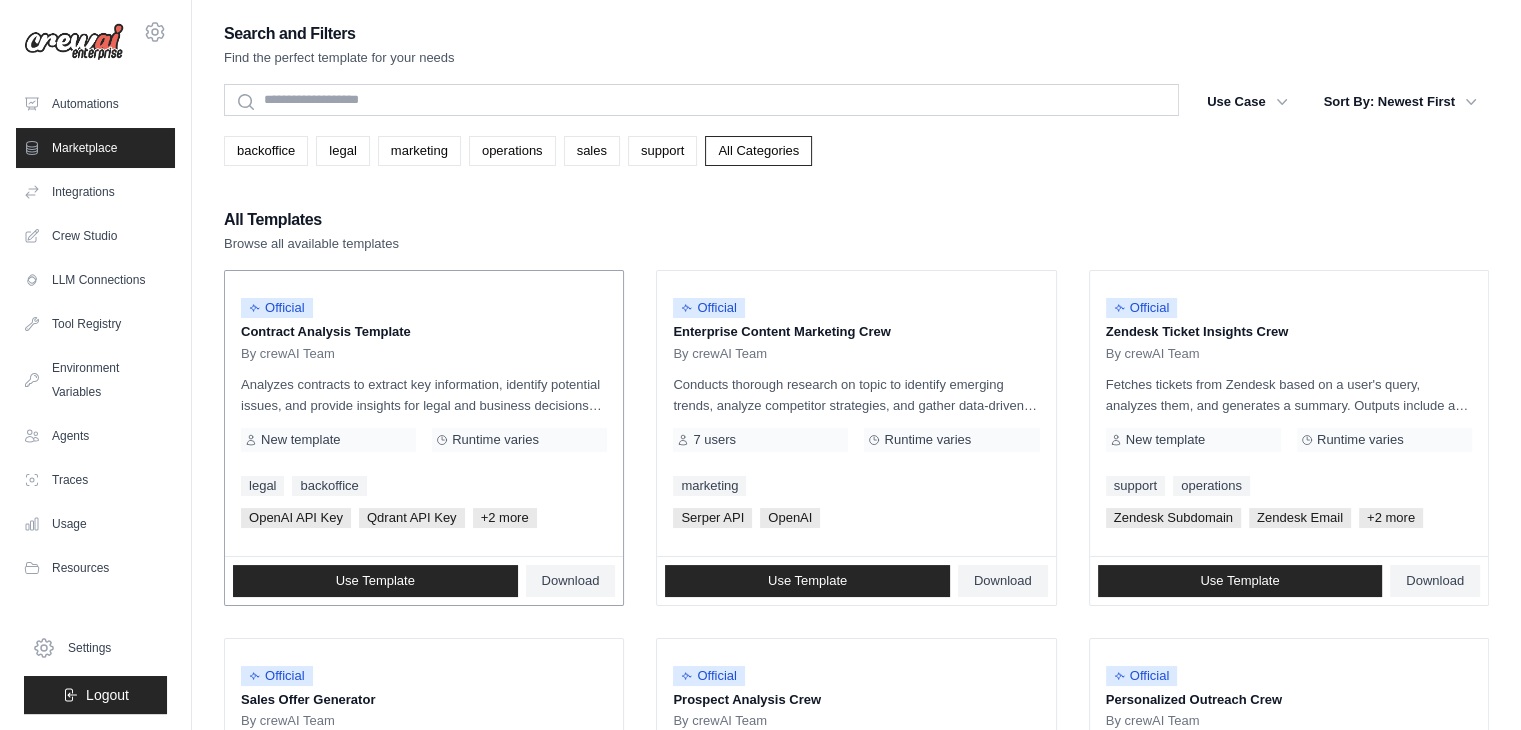 click on "+2 more" at bounding box center [505, 518] 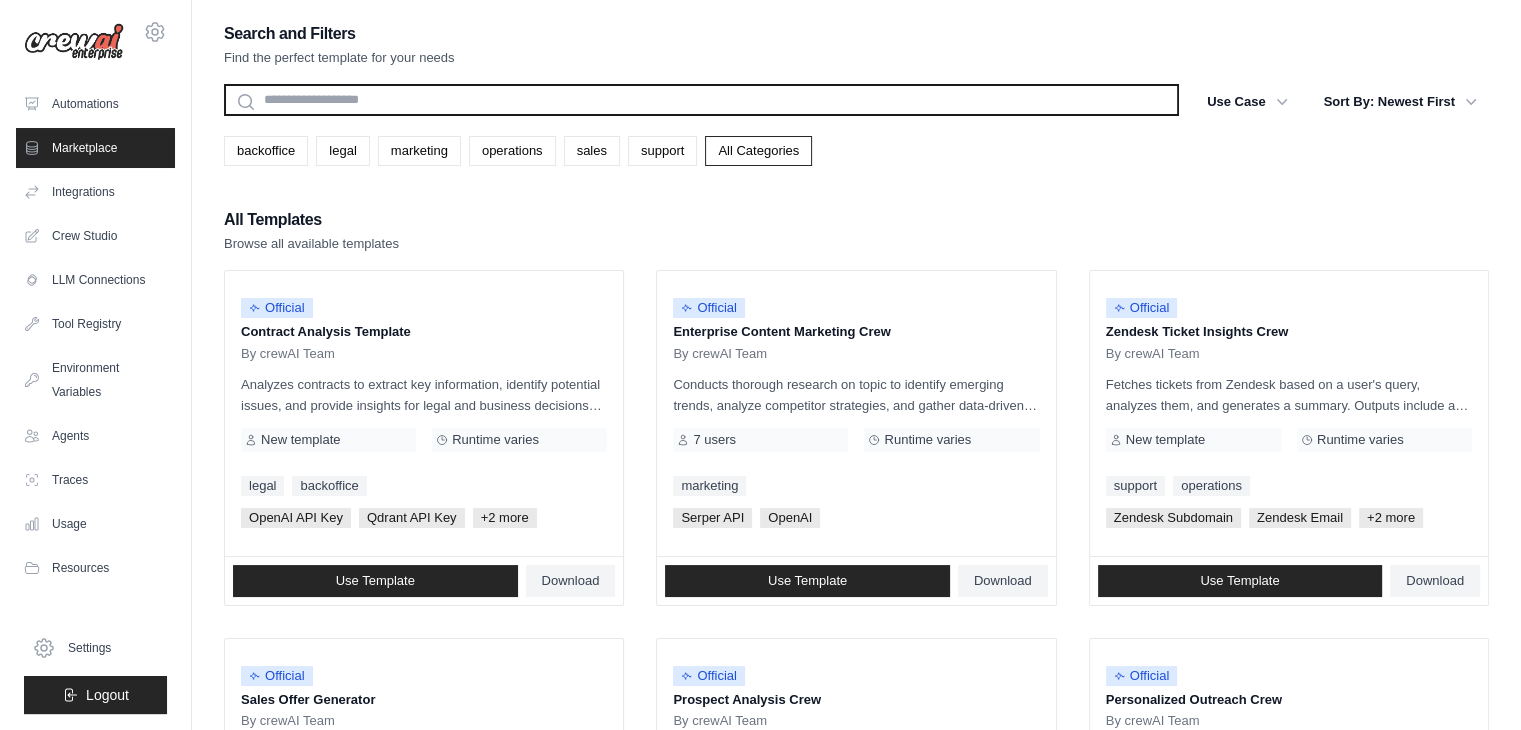click at bounding box center [701, 100] 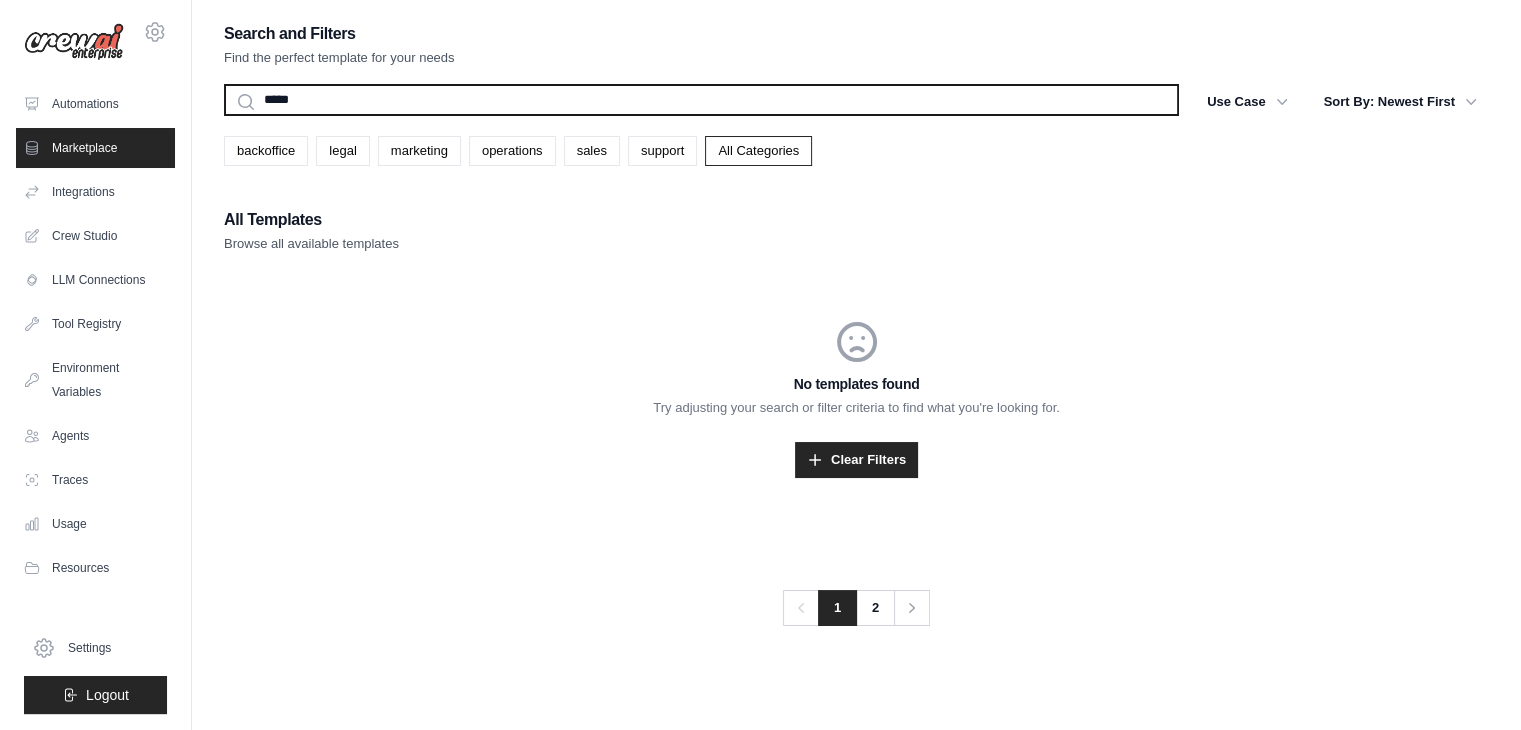 type on "*****" 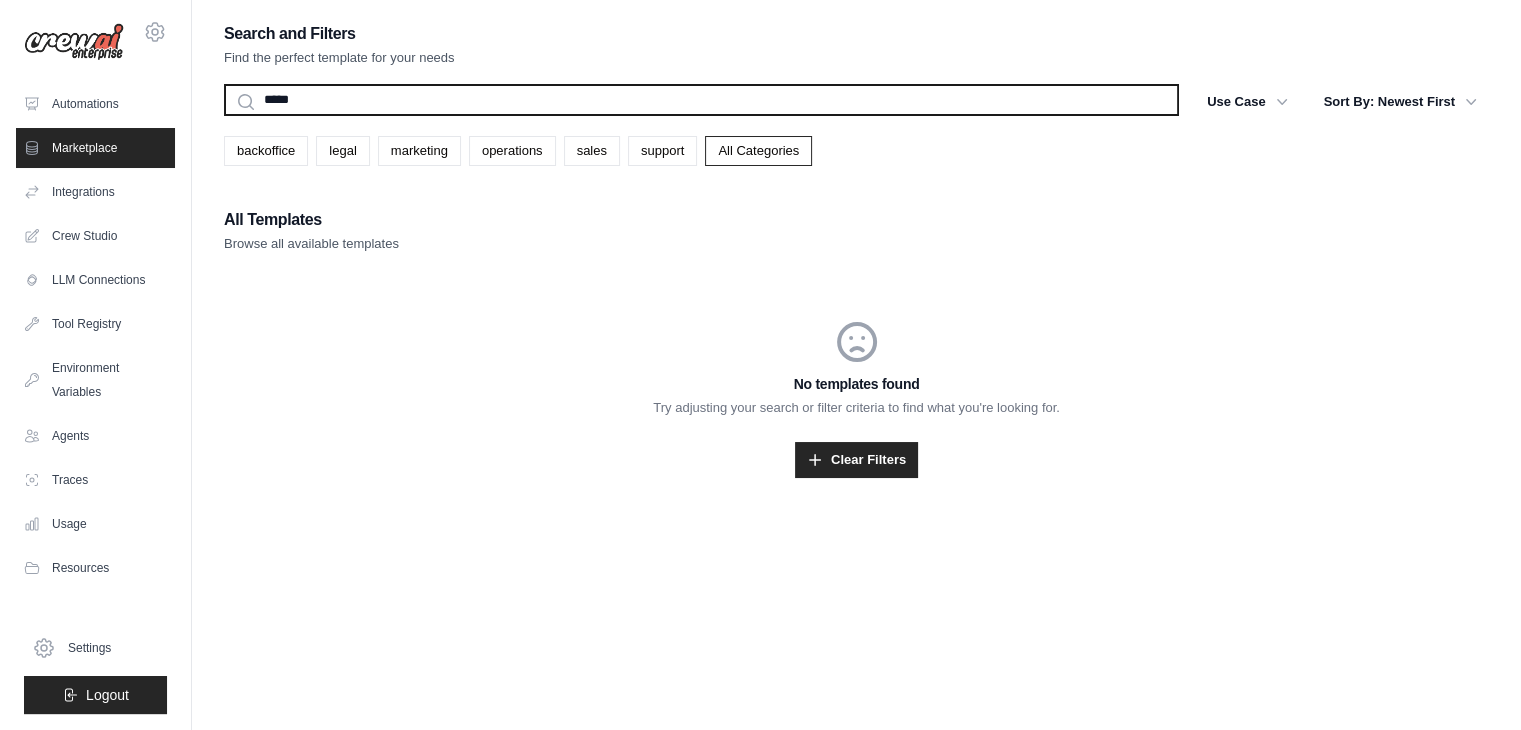 drag, startPoint x: 202, startPoint y: 89, endPoint x: 0, endPoint y: 89, distance: 202 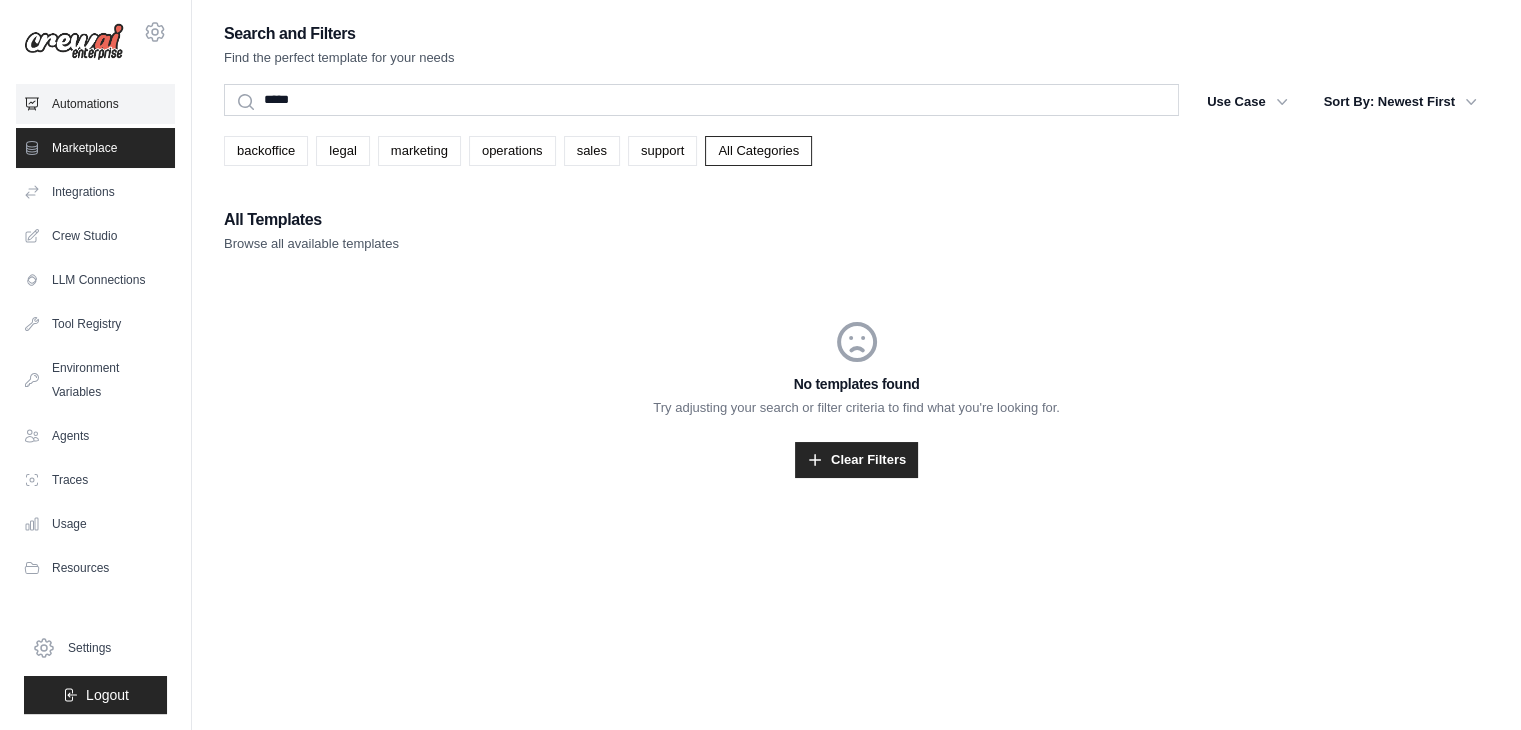 click on "Automations" at bounding box center (95, 104) 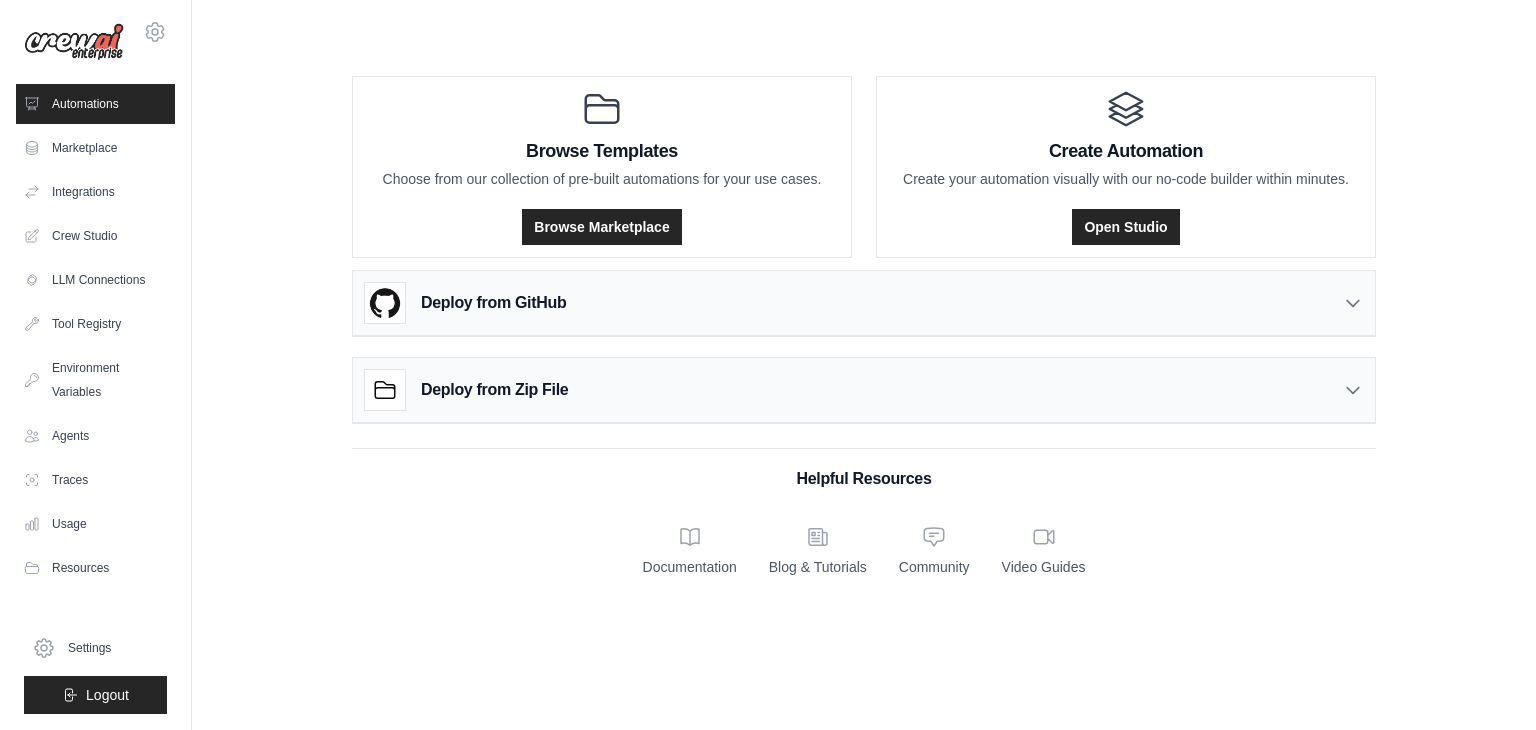 click at bounding box center (74, 42) 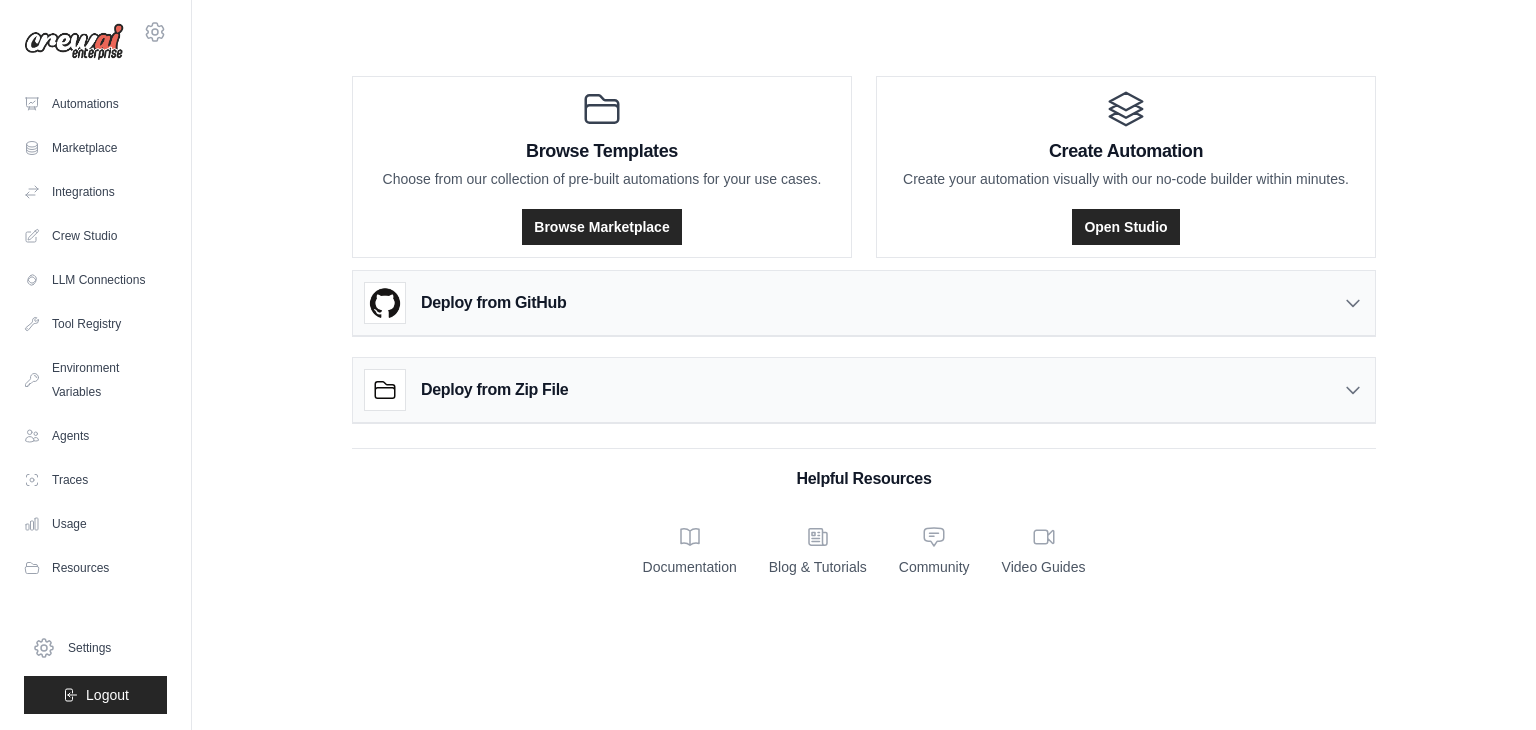 scroll, scrollTop: 0, scrollLeft: 0, axis: both 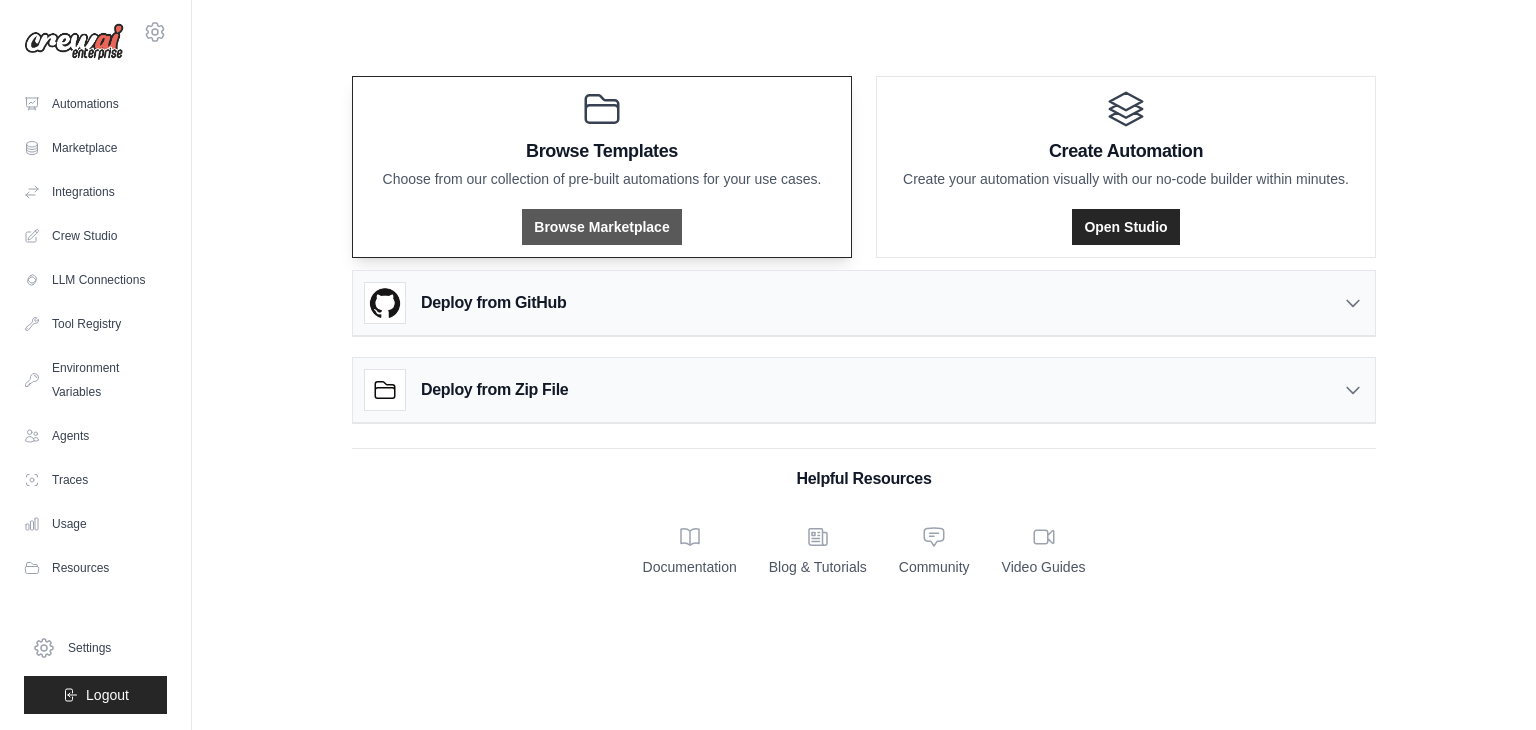 click on "Browse Marketplace" at bounding box center (601, 227) 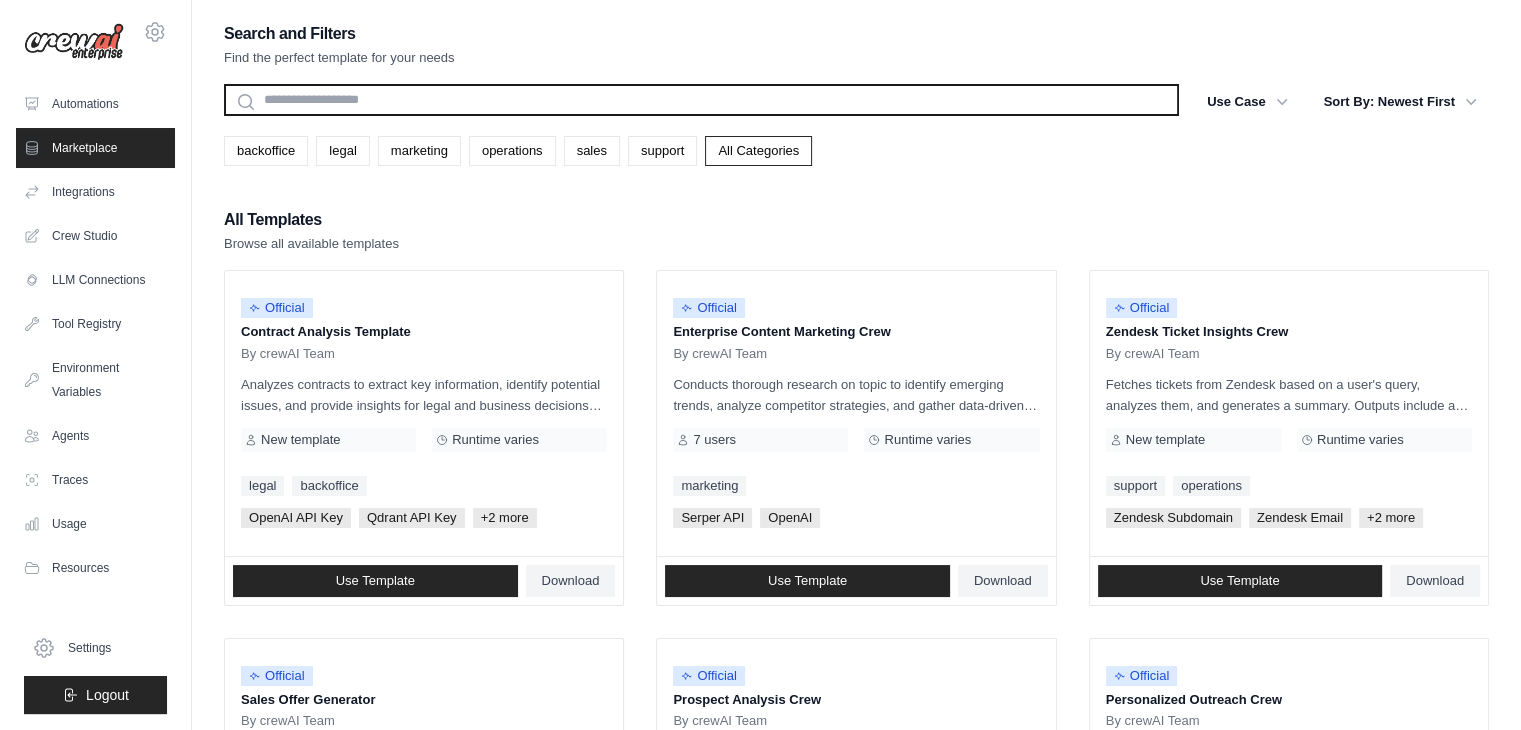 click at bounding box center [701, 100] 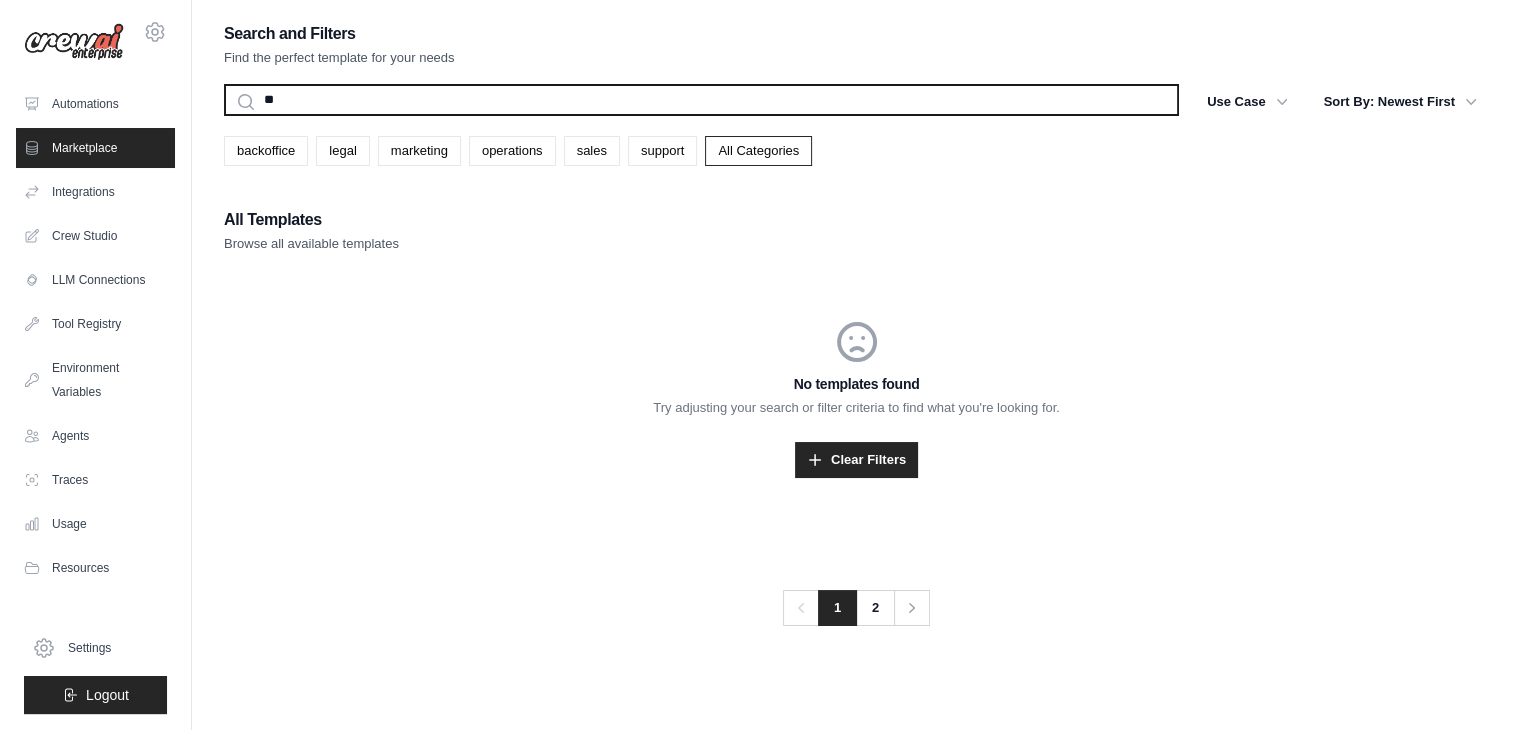 type on "*" 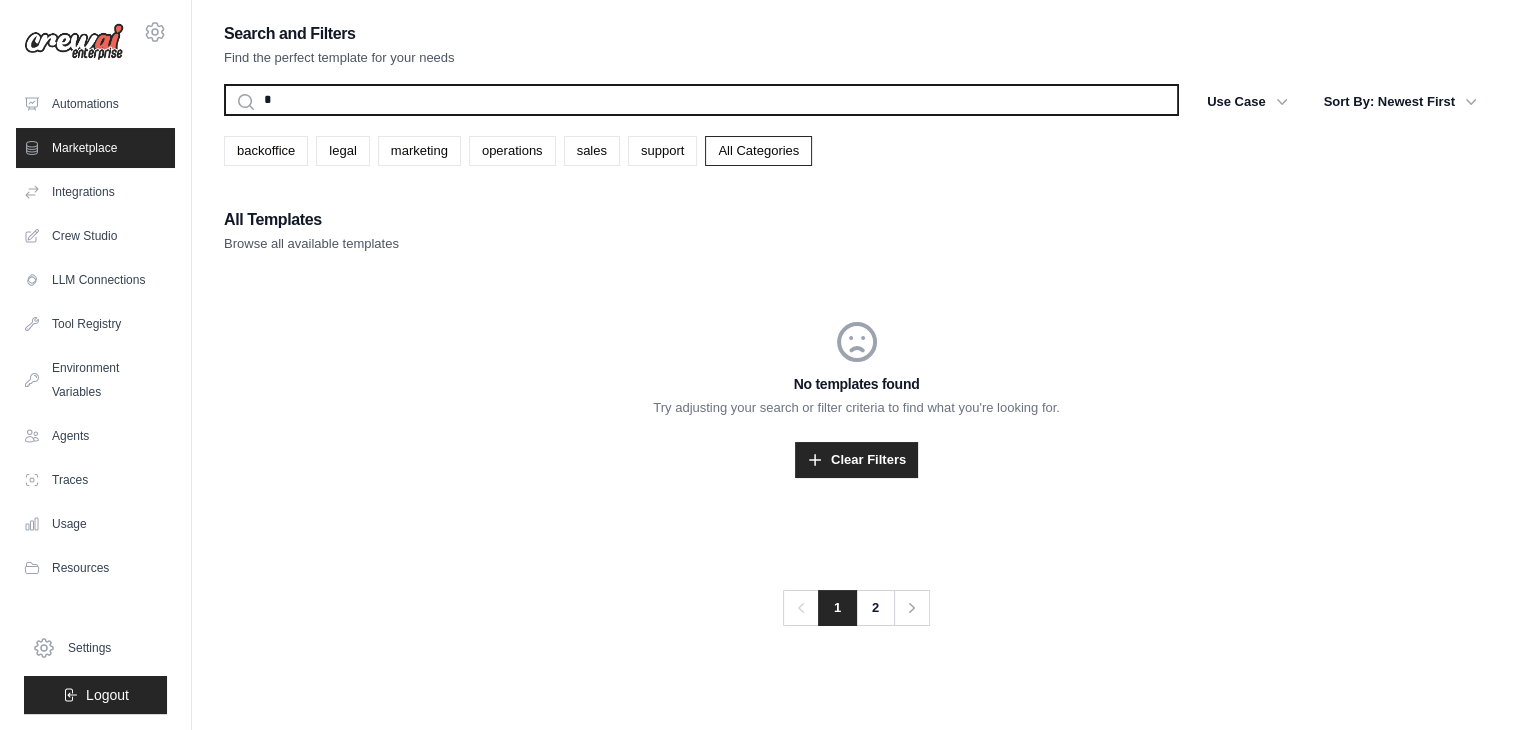 type 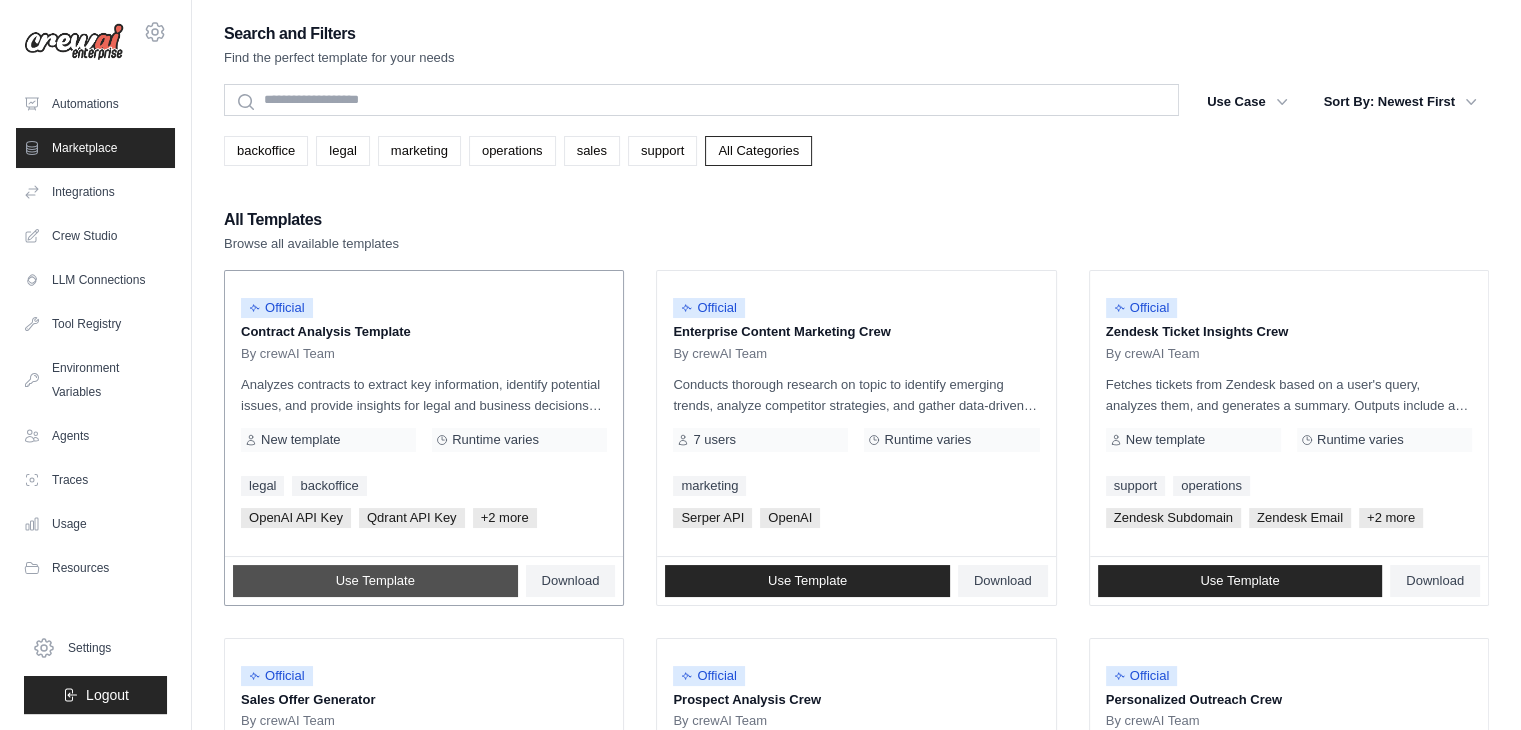 click on "Use Template" at bounding box center [375, 581] 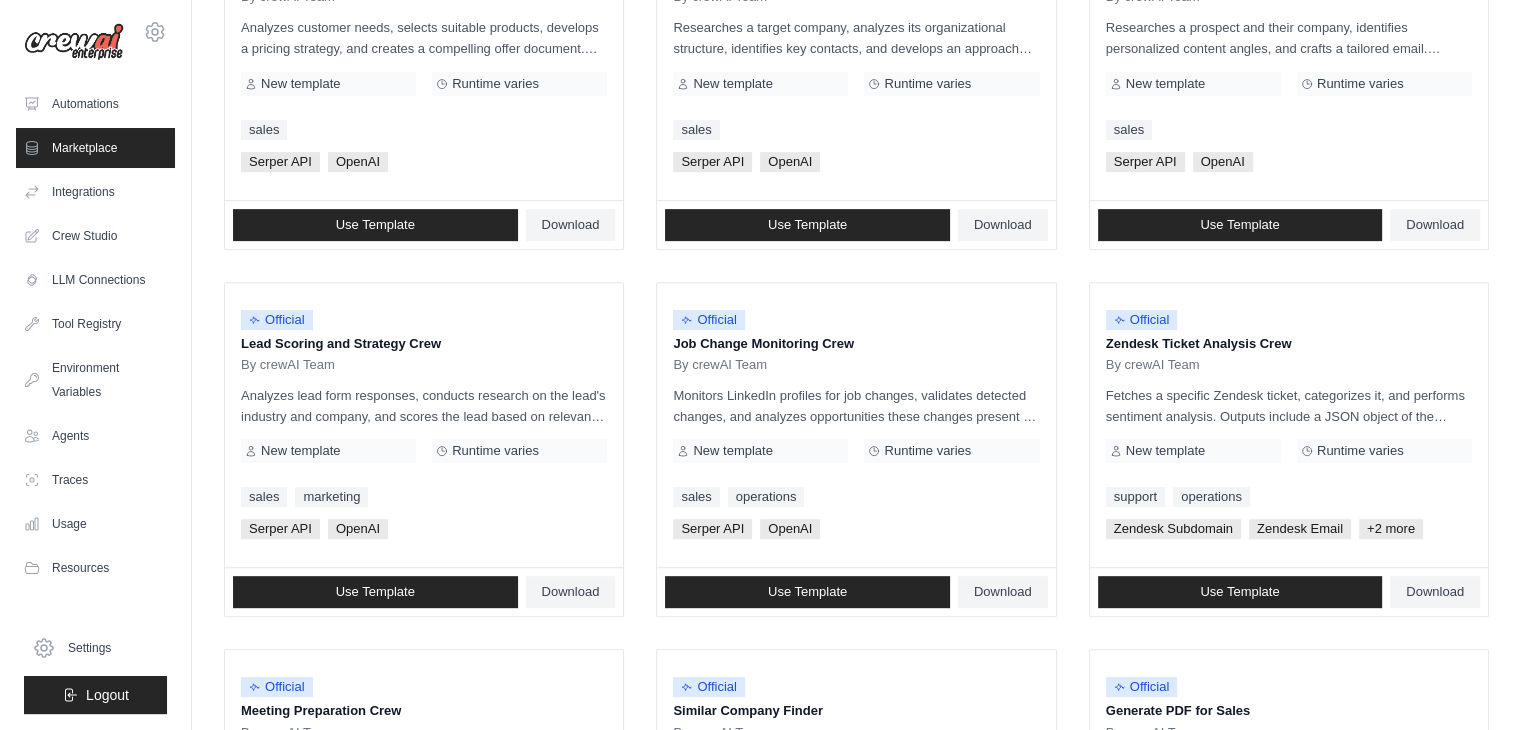 scroll, scrollTop: 720, scrollLeft: 0, axis: vertical 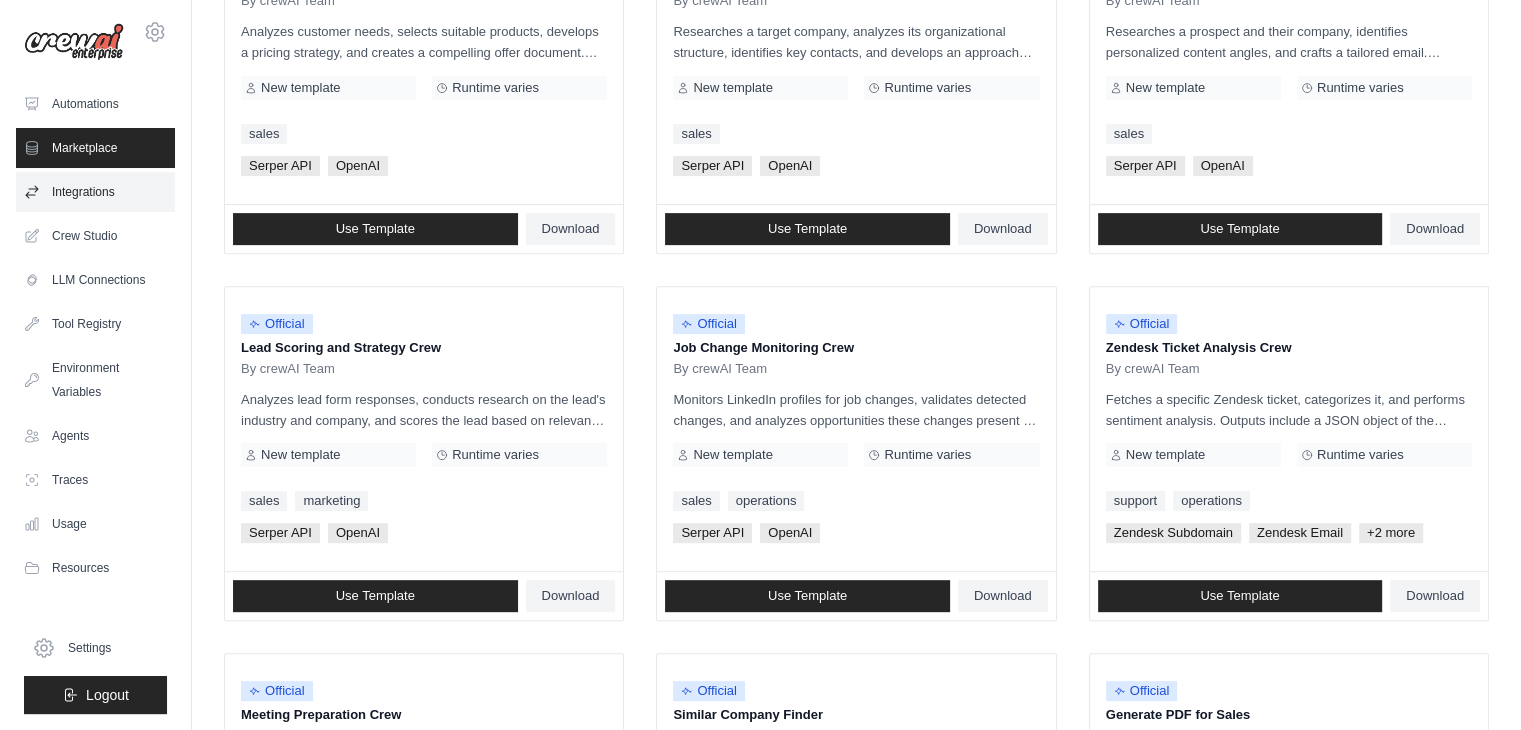 click on "Integrations" at bounding box center [95, 192] 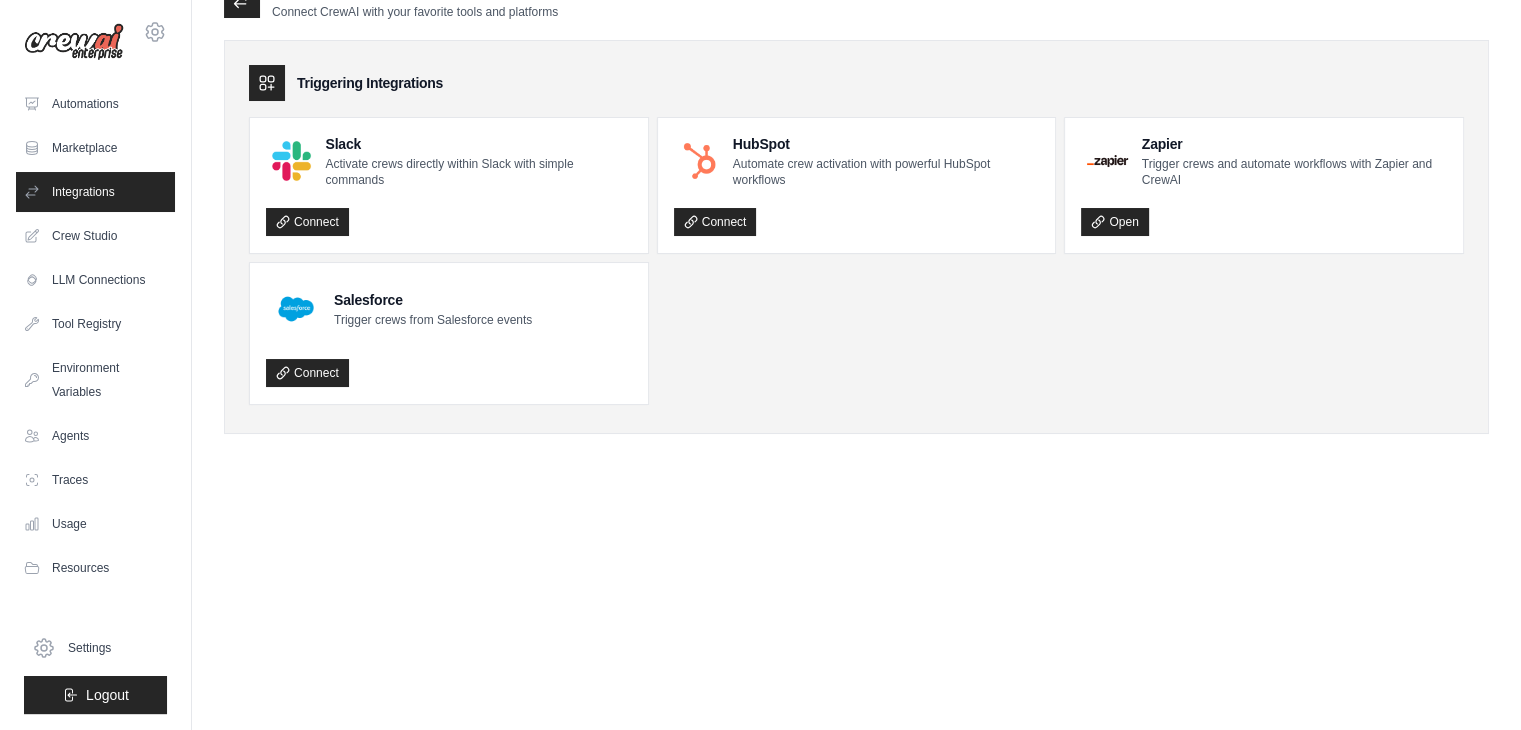 scroll, scrollTop: 0, scrollLeft: 0, axis: both 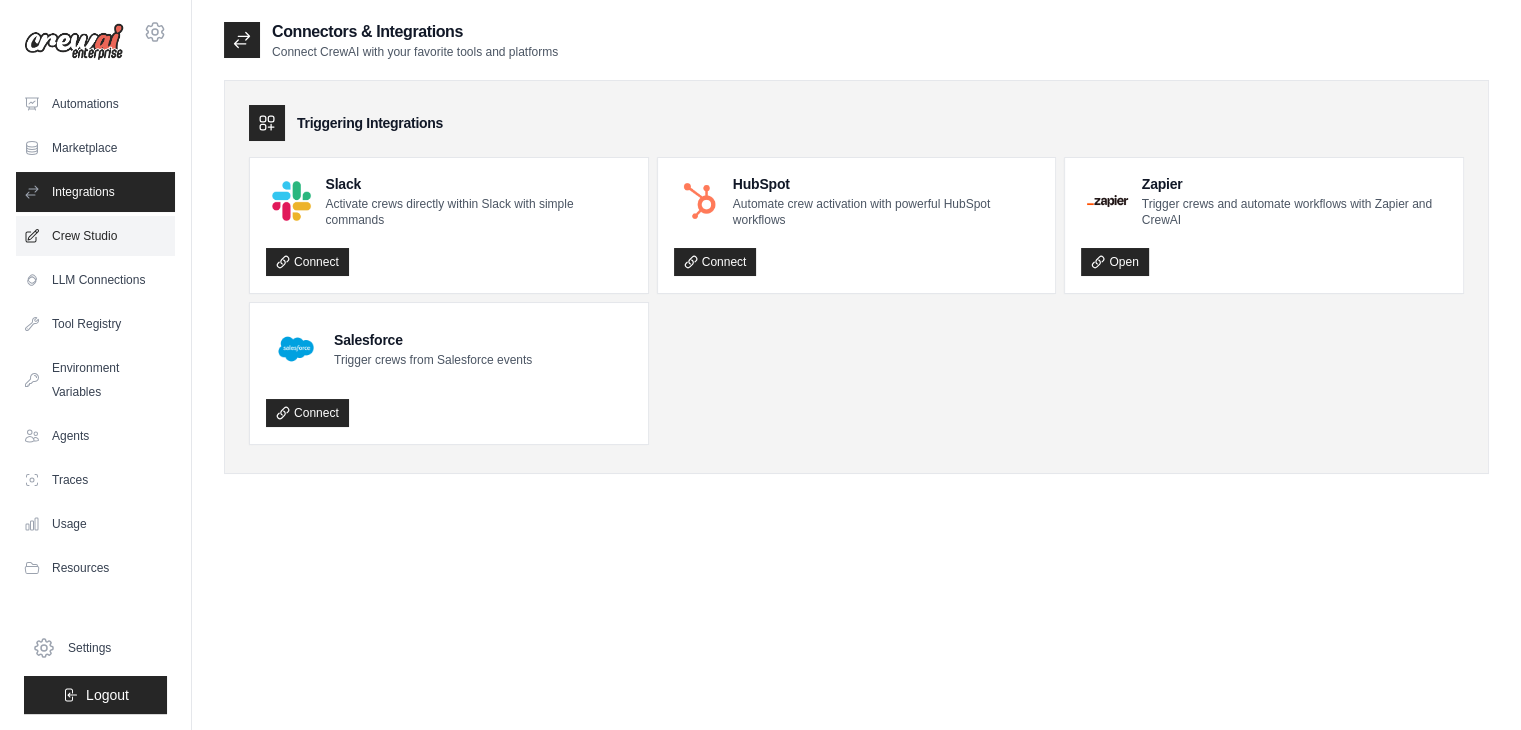 click on "Crew Studio" at bounding box center [95, 236] 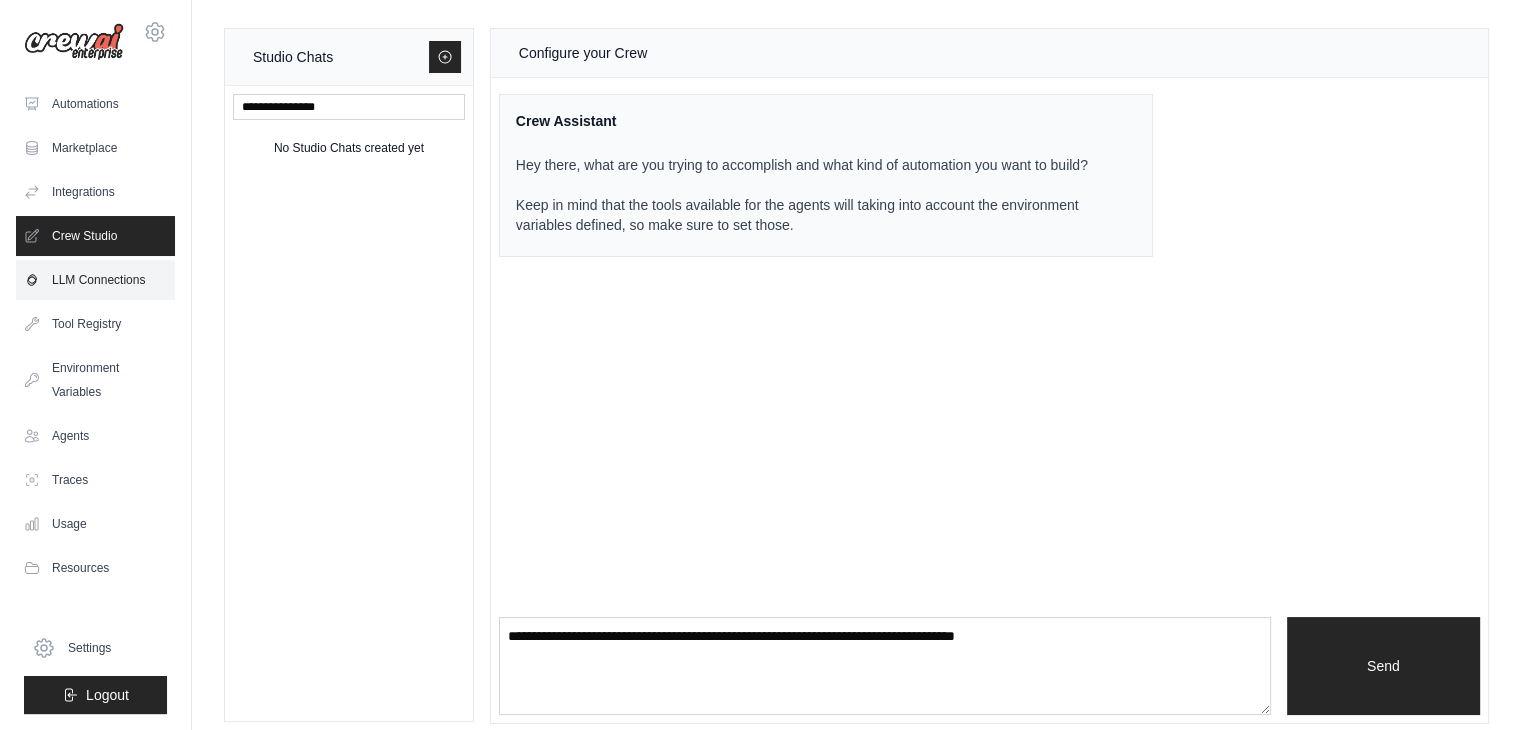 click on "LLM Connections" at bounding box center (95, 280) 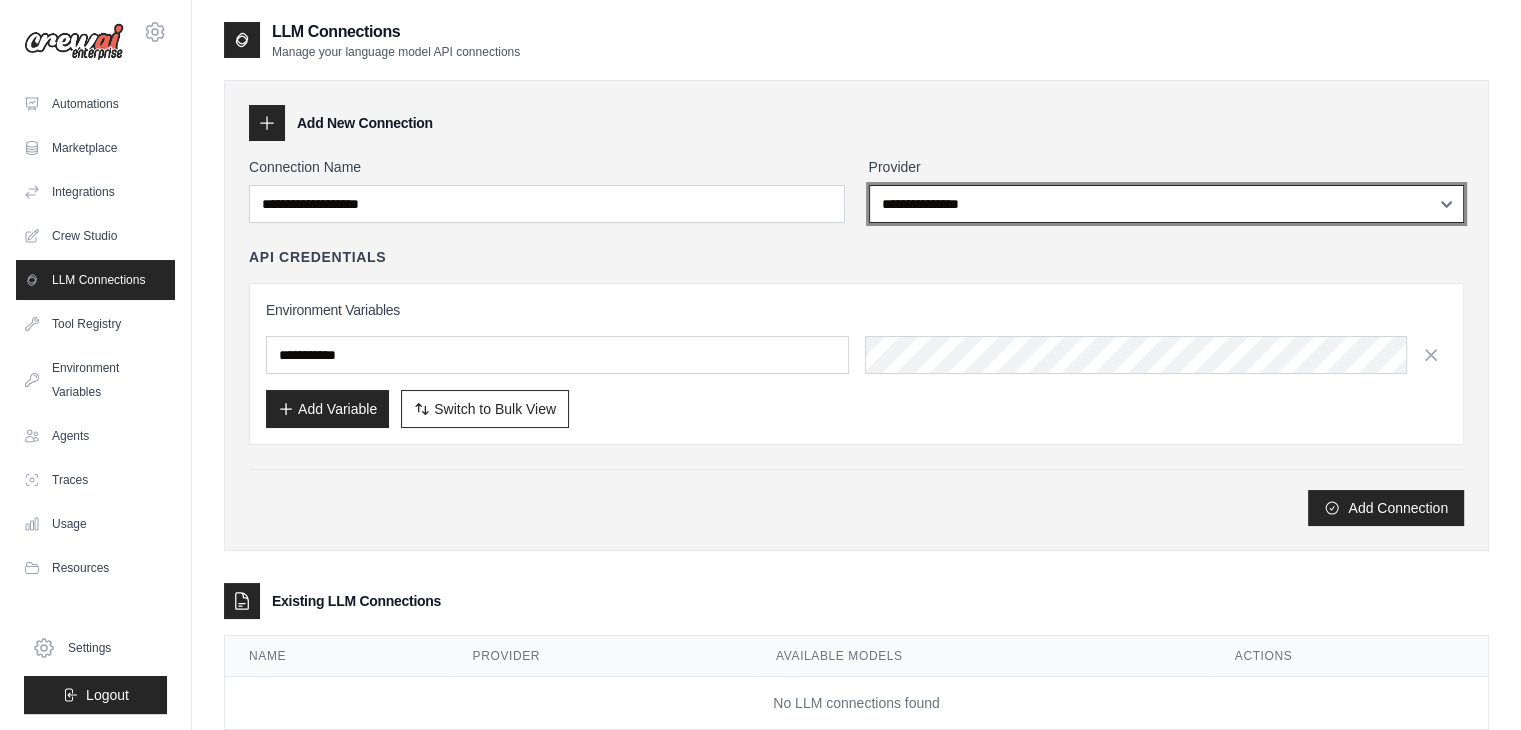 click on "**********" at bounding box center (1167, 204) 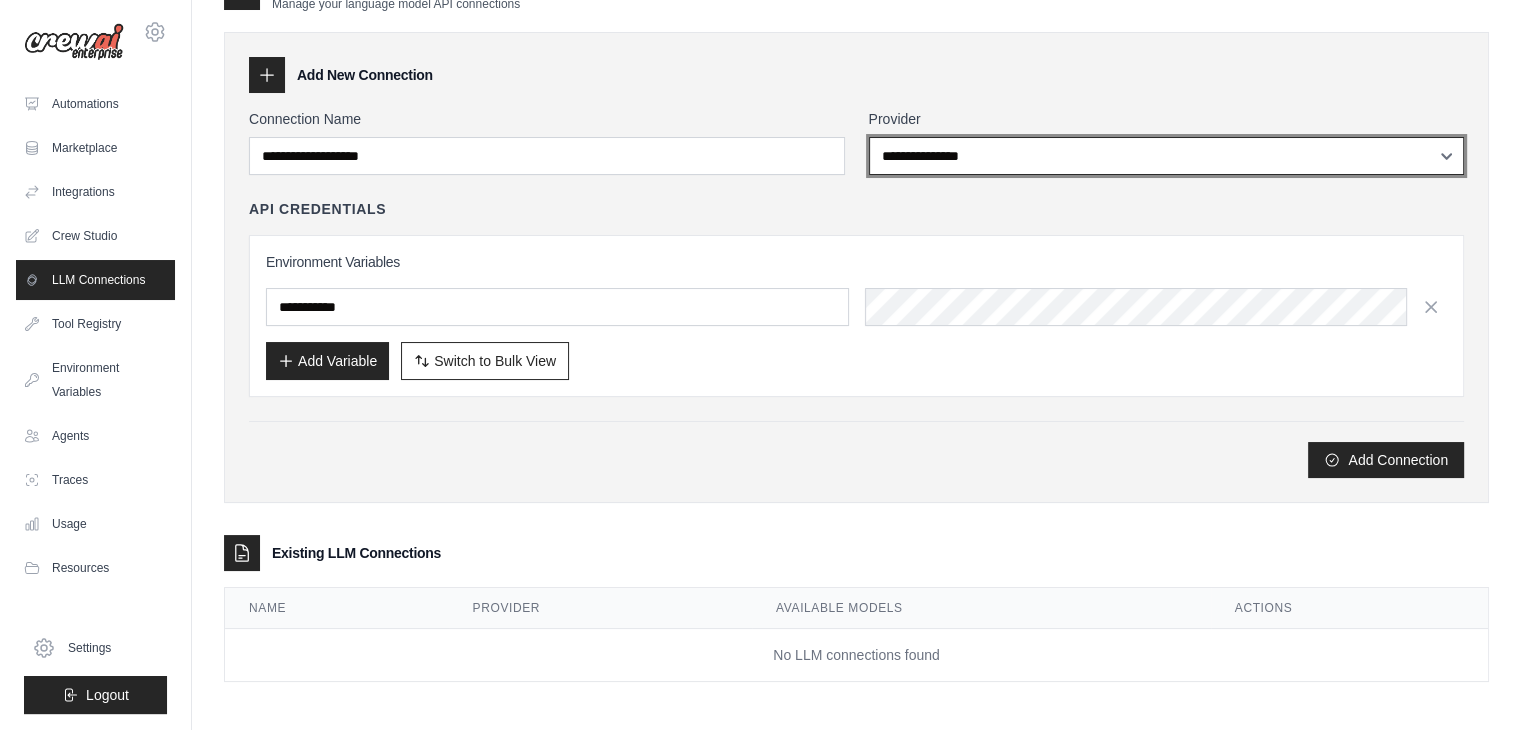scroll, scrollTop: 49, scrollLeft: 0, axis: vertical 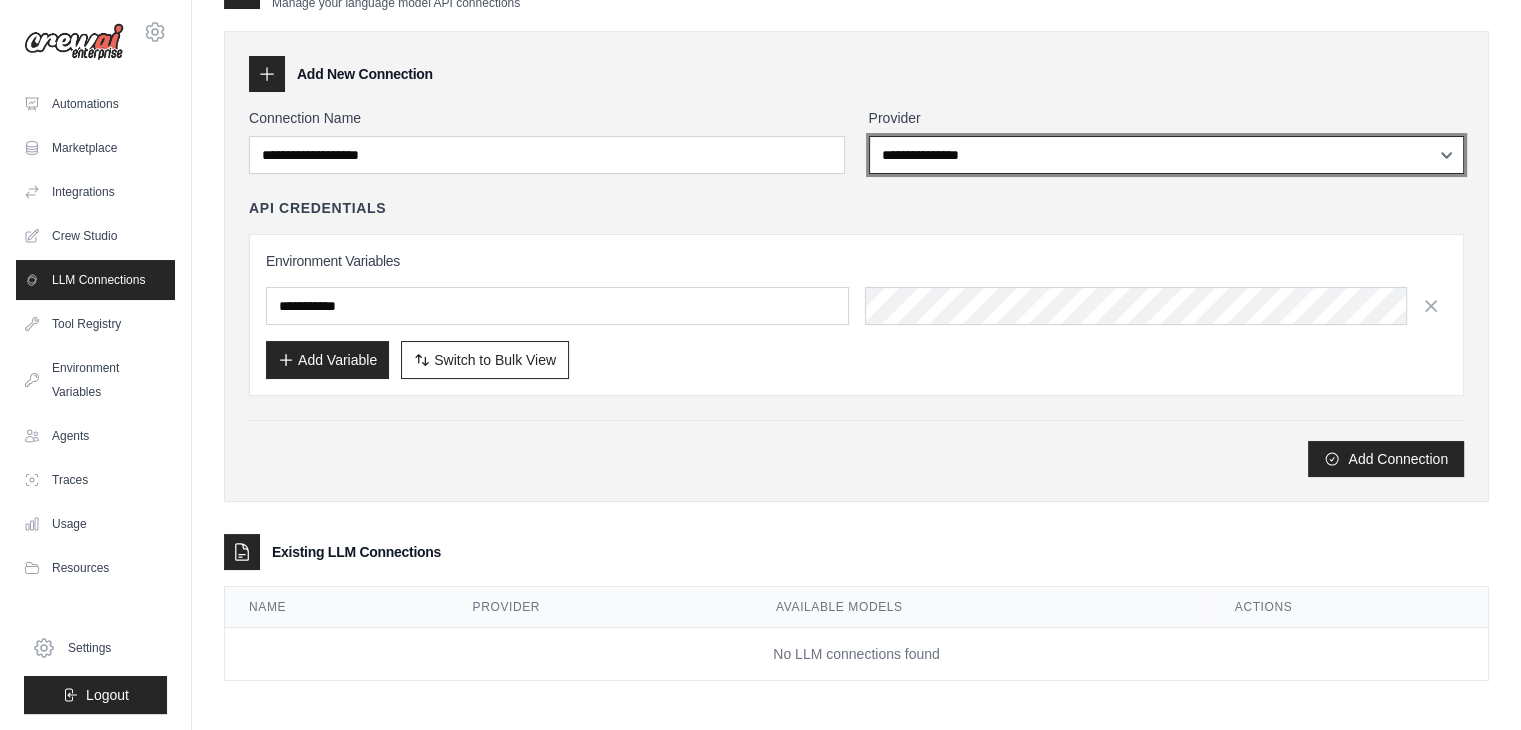 click on "**********" at bounding box center [1167, 155] 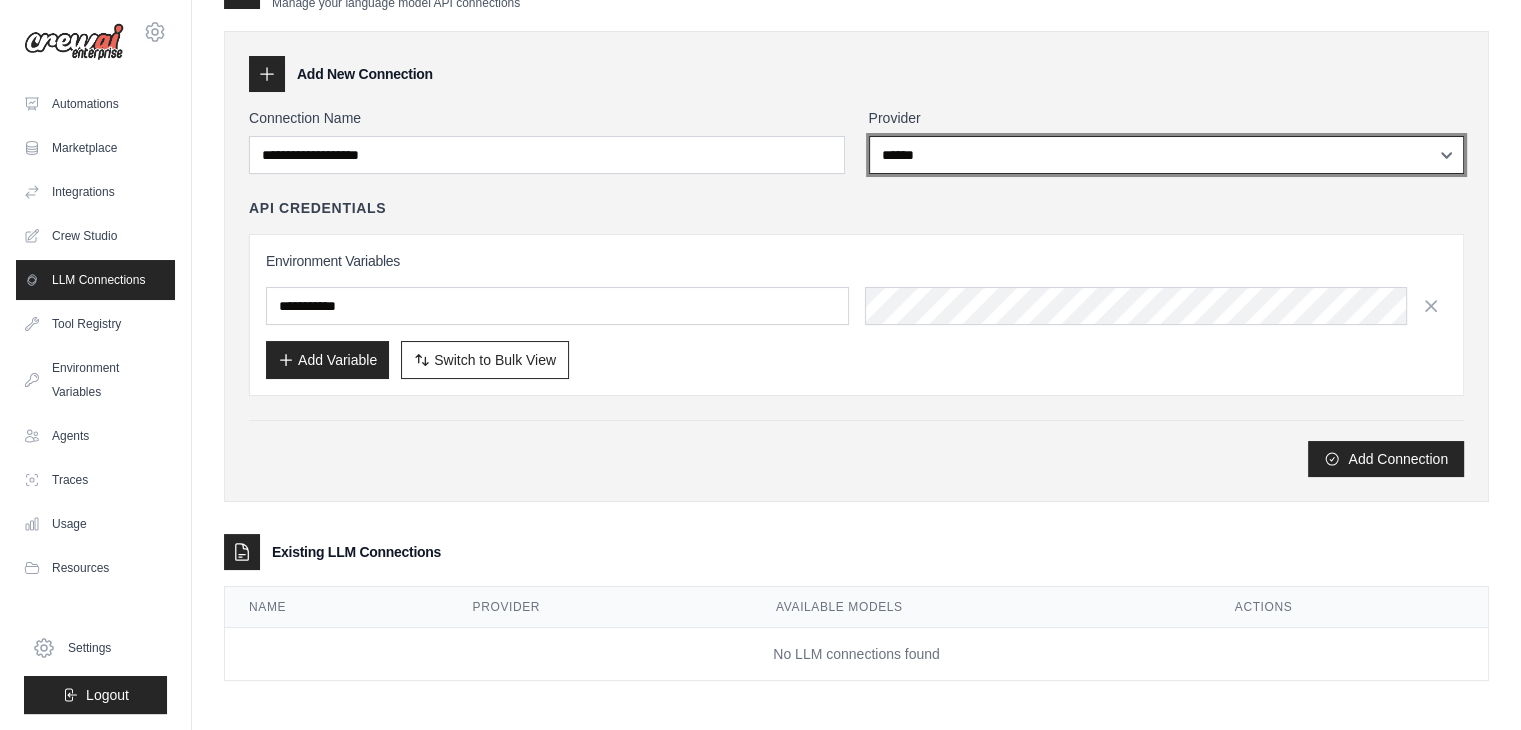 click on "**********" at bounding box center [1167, 155] 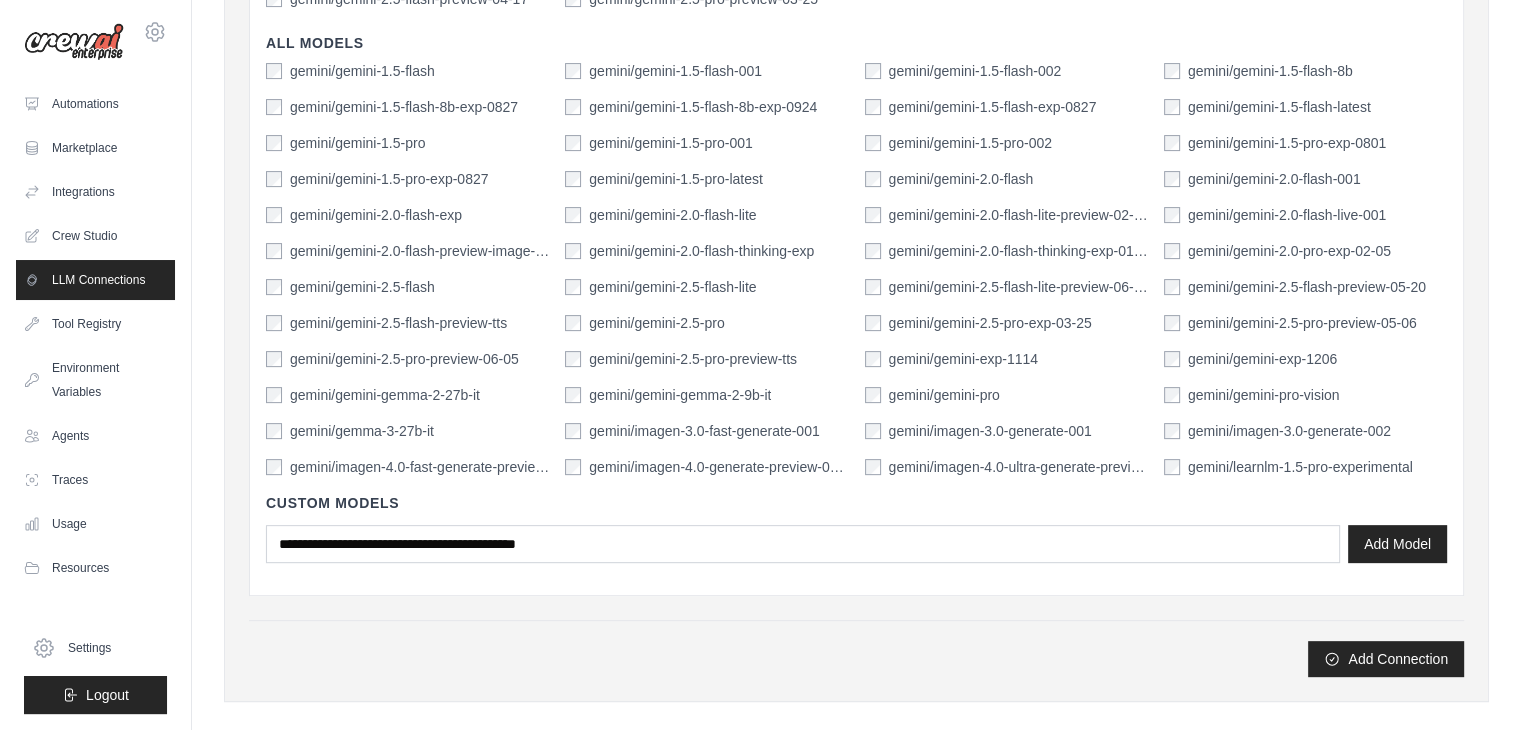 scroll, scrollTop: 649, scrollLeft: 0, axis: vertical 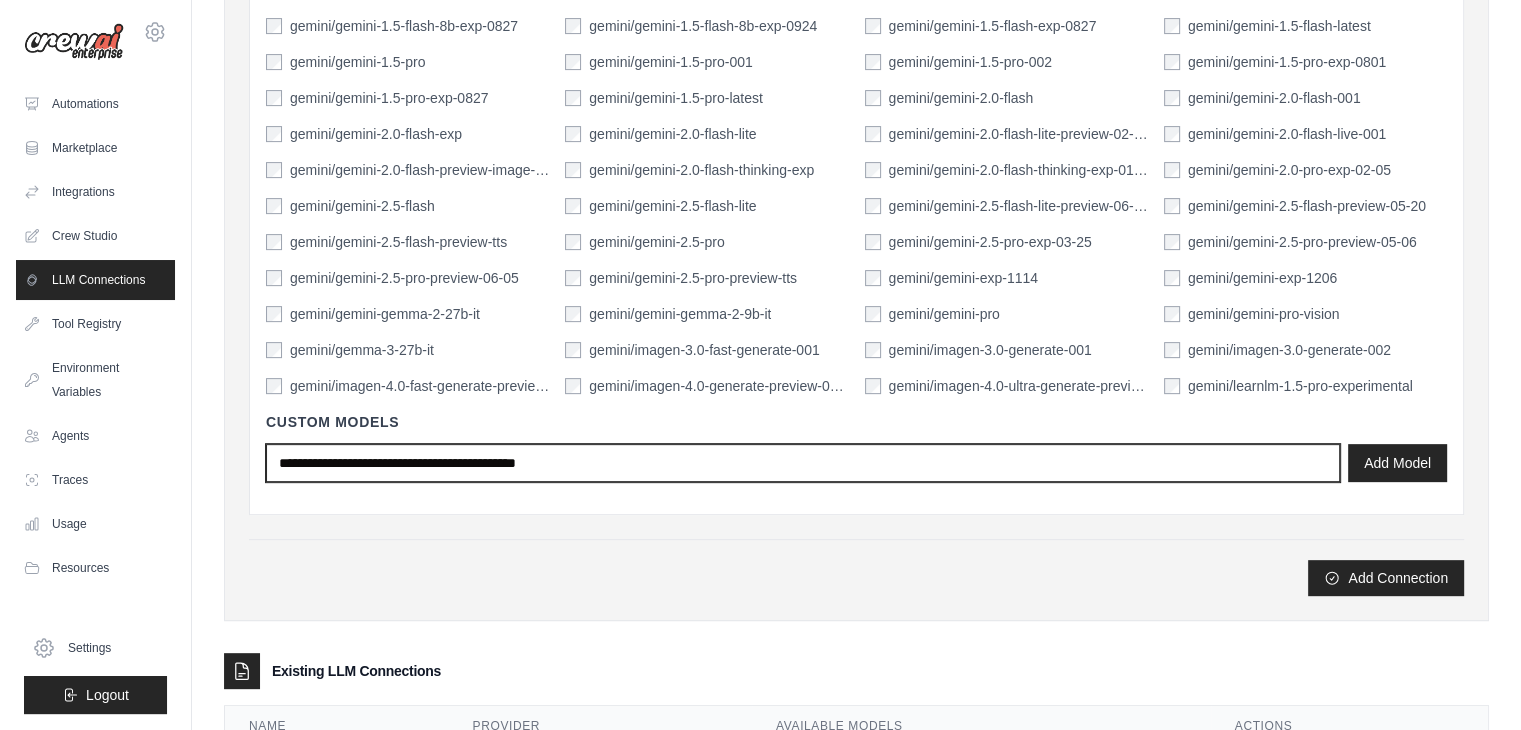 click at bounding box center (803, 463) 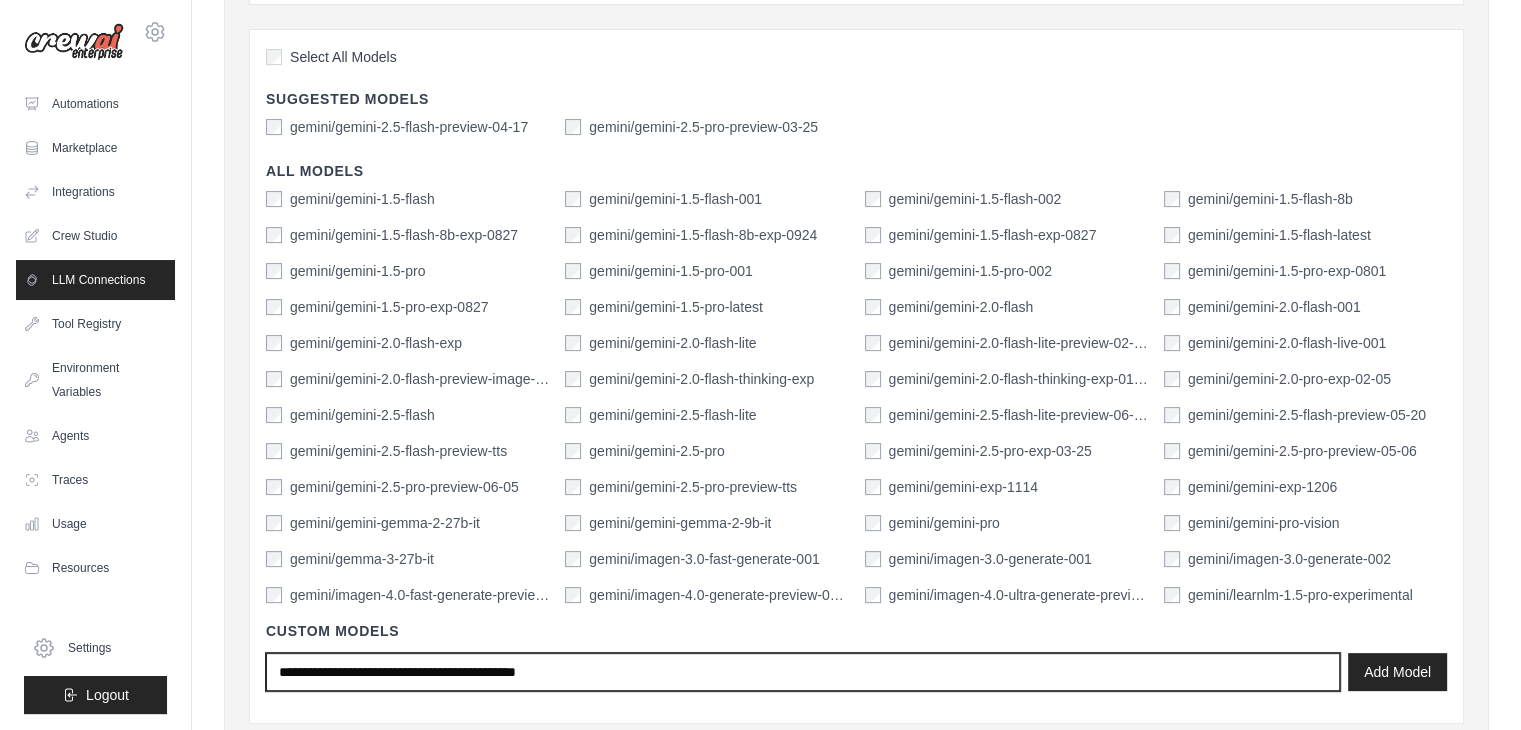 scroll, scrollTop: 349, scrollLeft: 0, axis: vertical 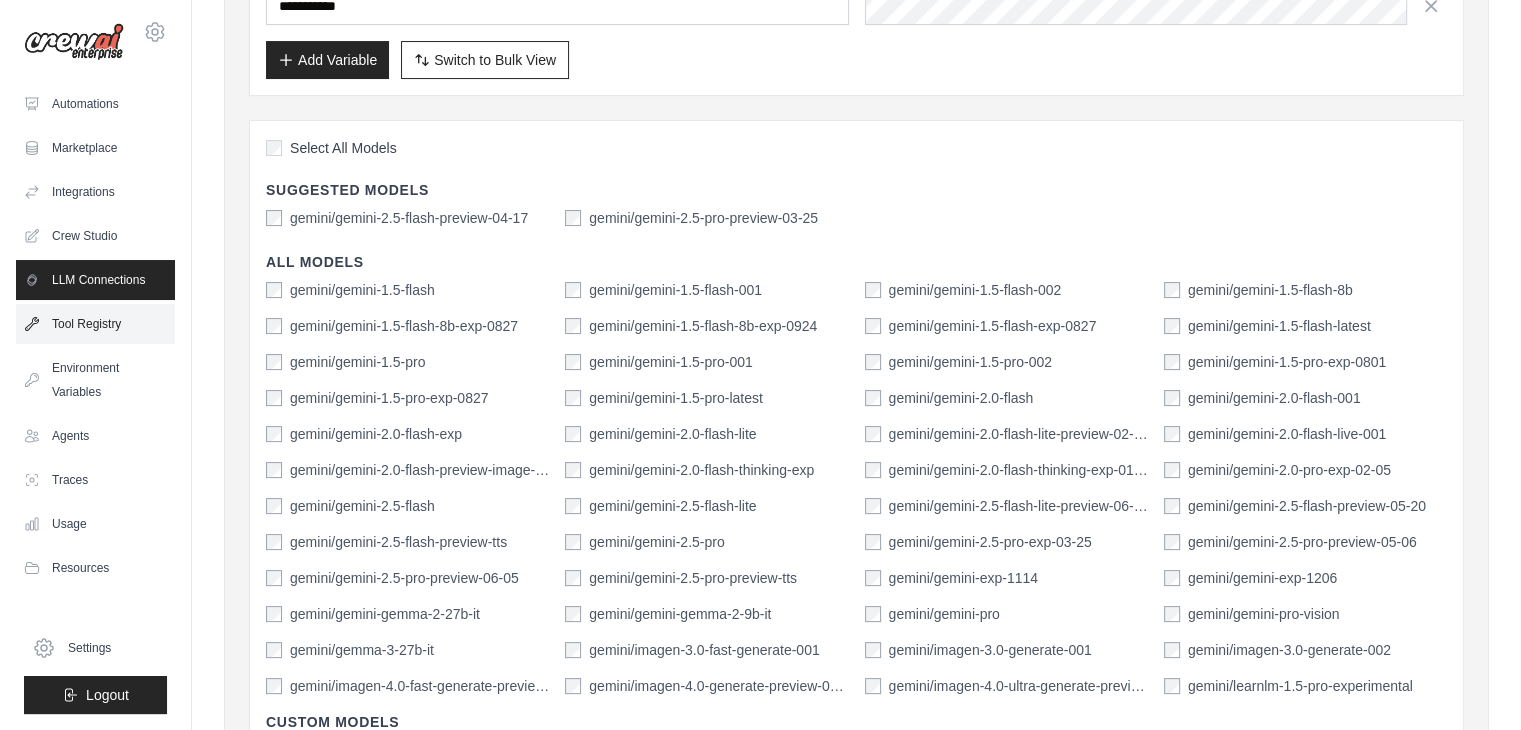 click on "Tool Registry" at bounding box center (95, 324) 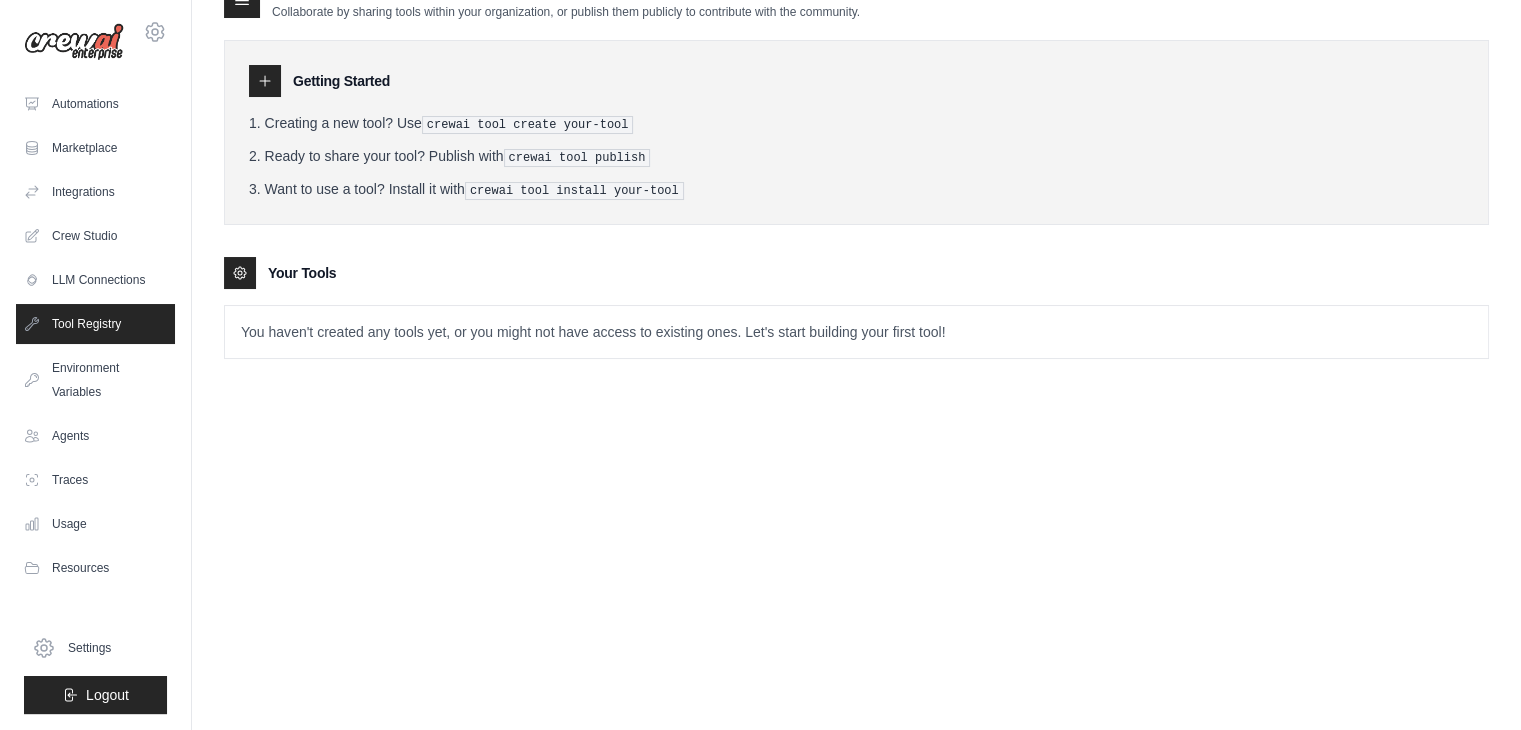scroll, scrollTop: 0, scrollLeft: 0, axis: both 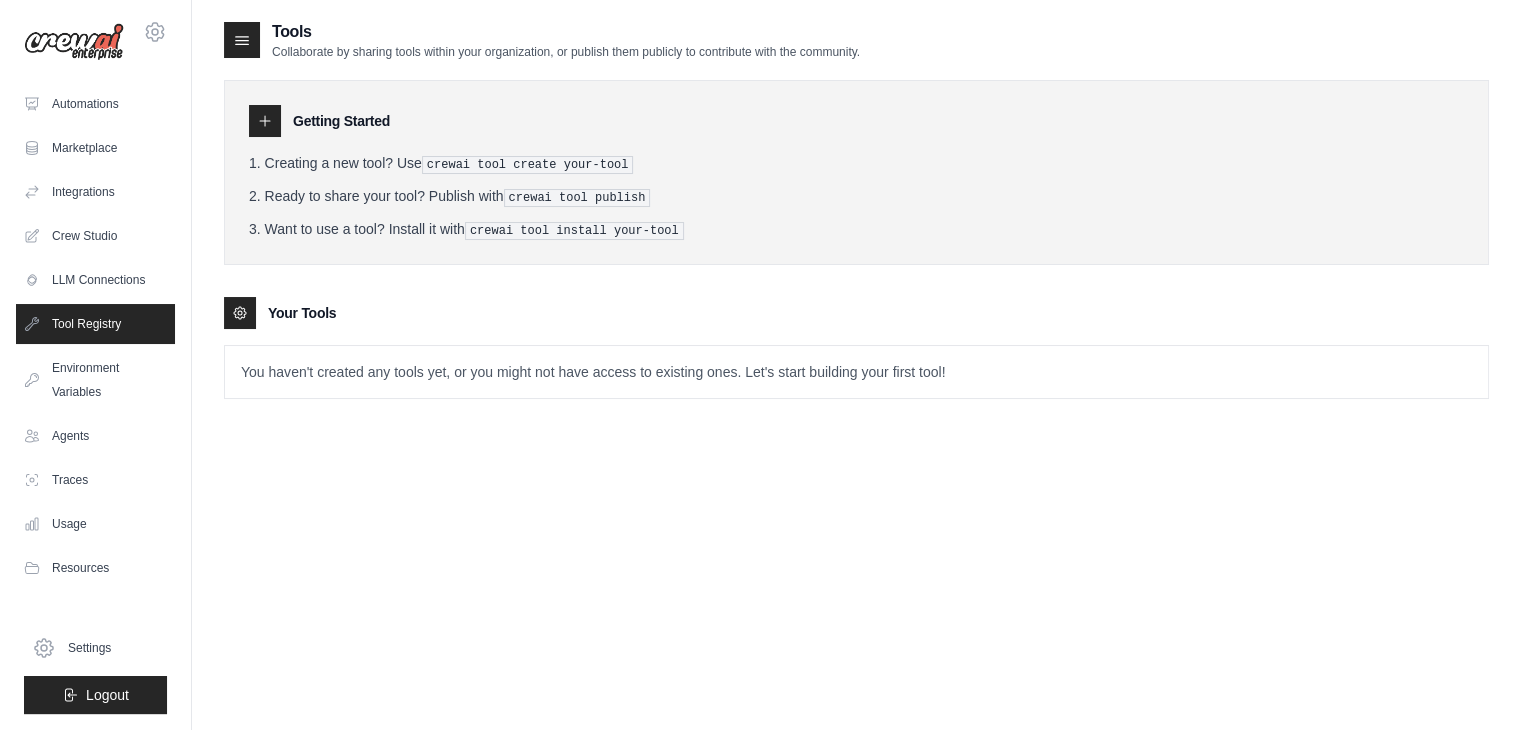 click on "crewai tool create your-tool" at bounding box center (528, 165) 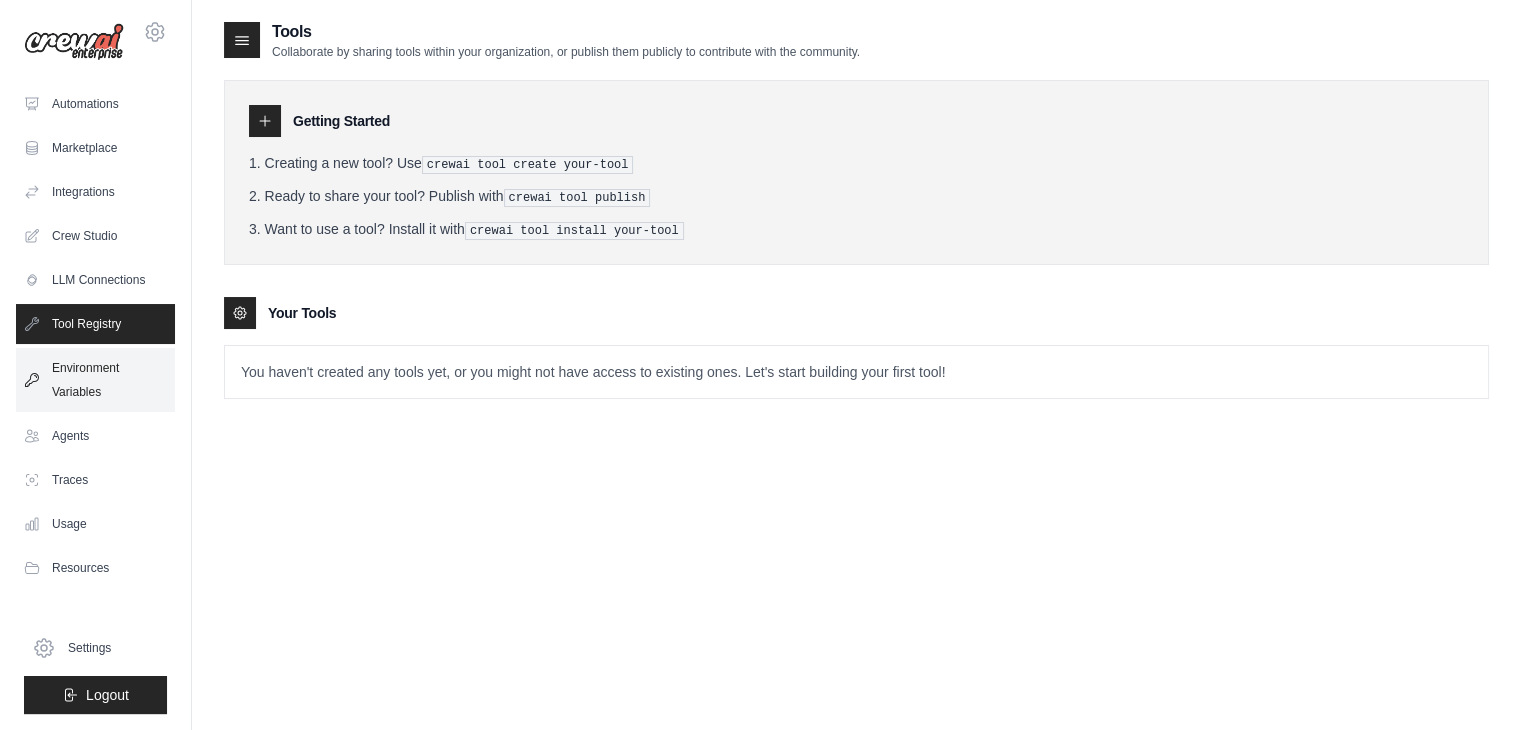 click on "Environment Variables" at bounding box center (95, 380) 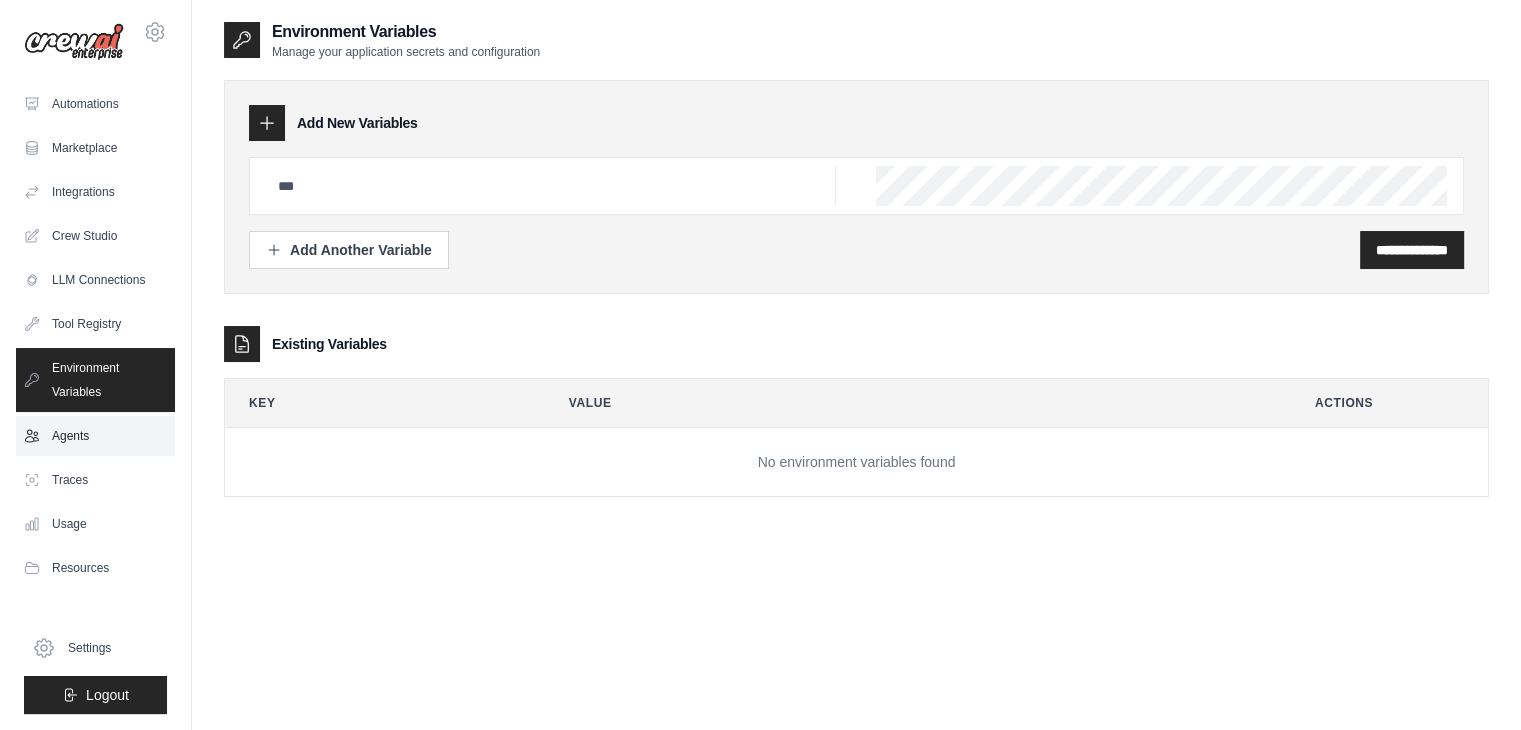 click on "Agents" at bounding box center [95, 436] 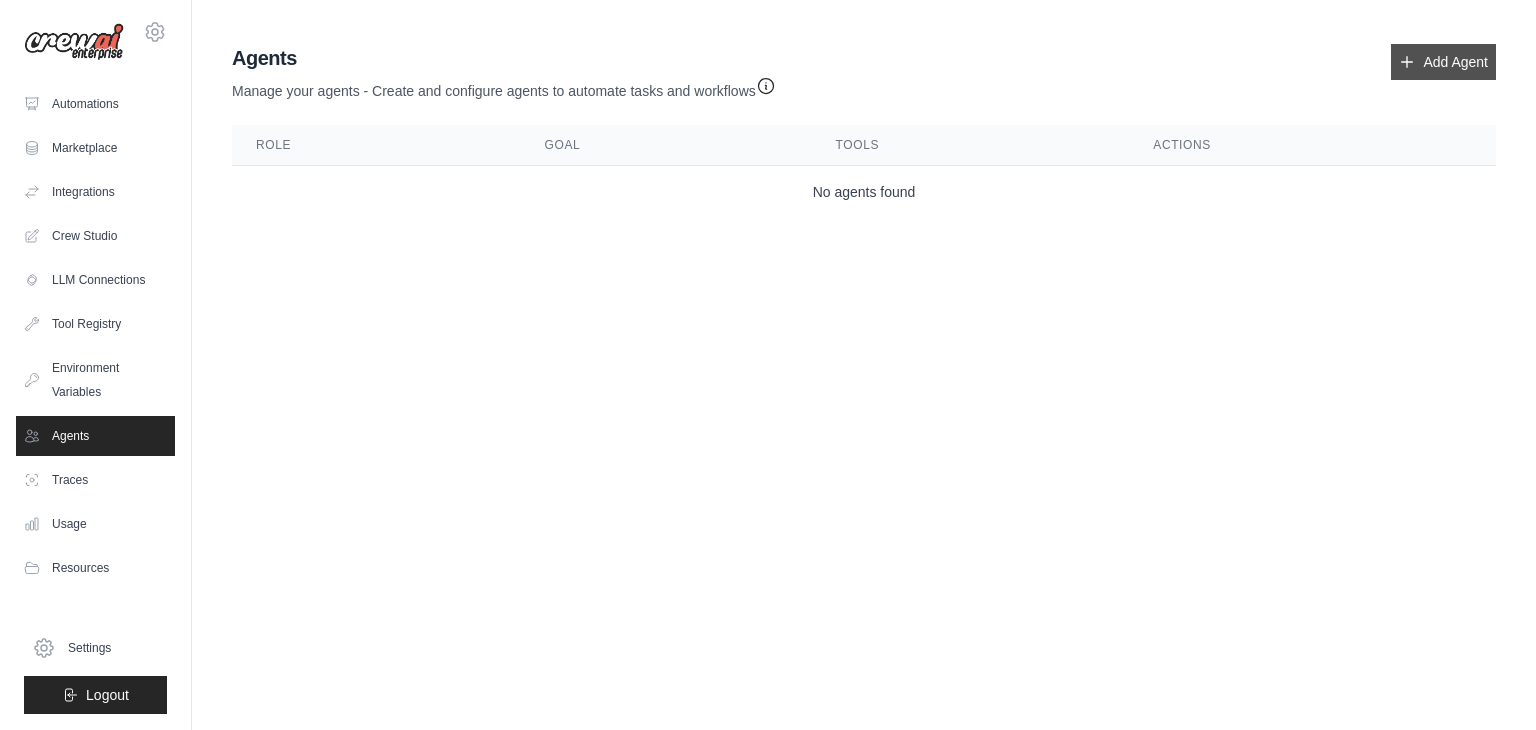 click on "Add Agent" at bounding box center (1443, 62) 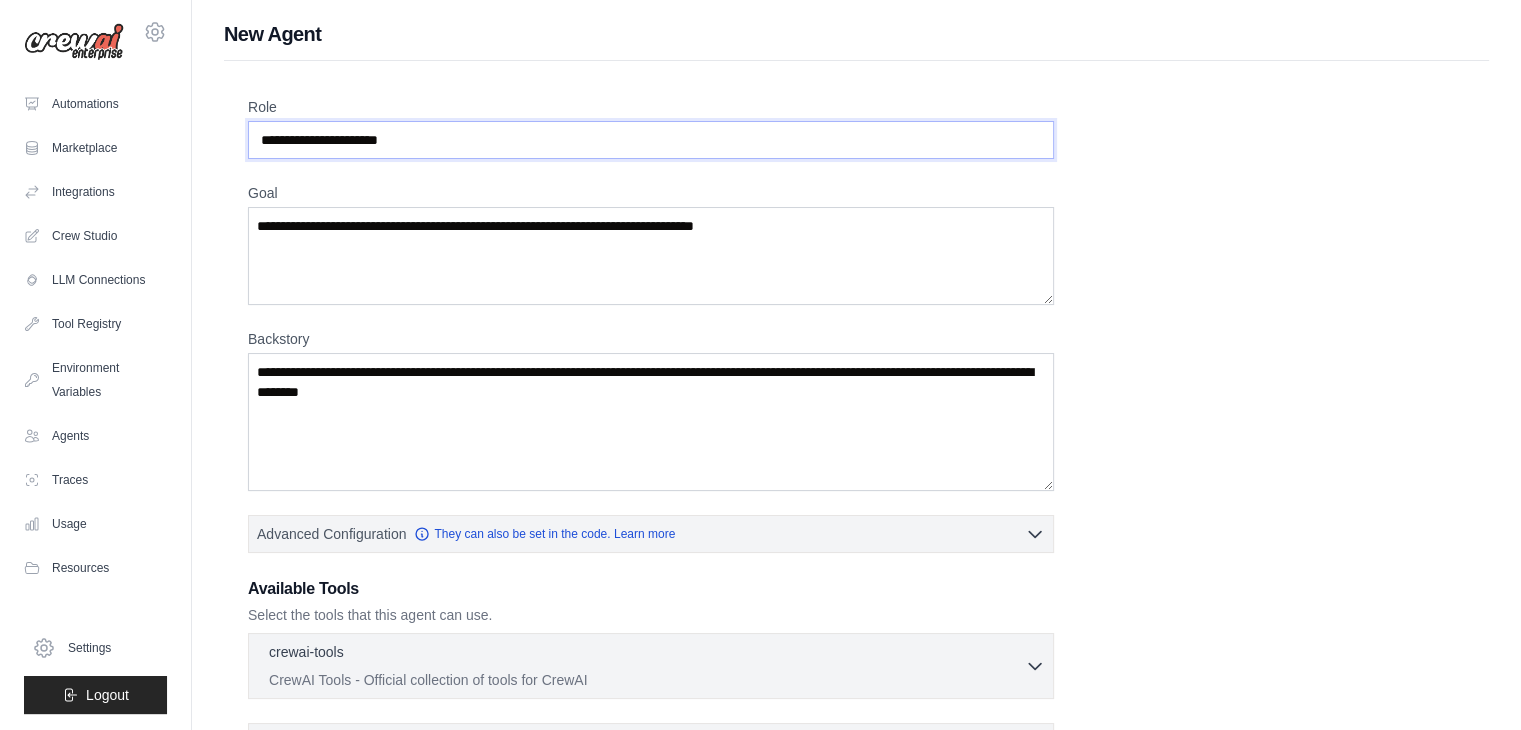 click on "Role" at bounding box center [651, 140] 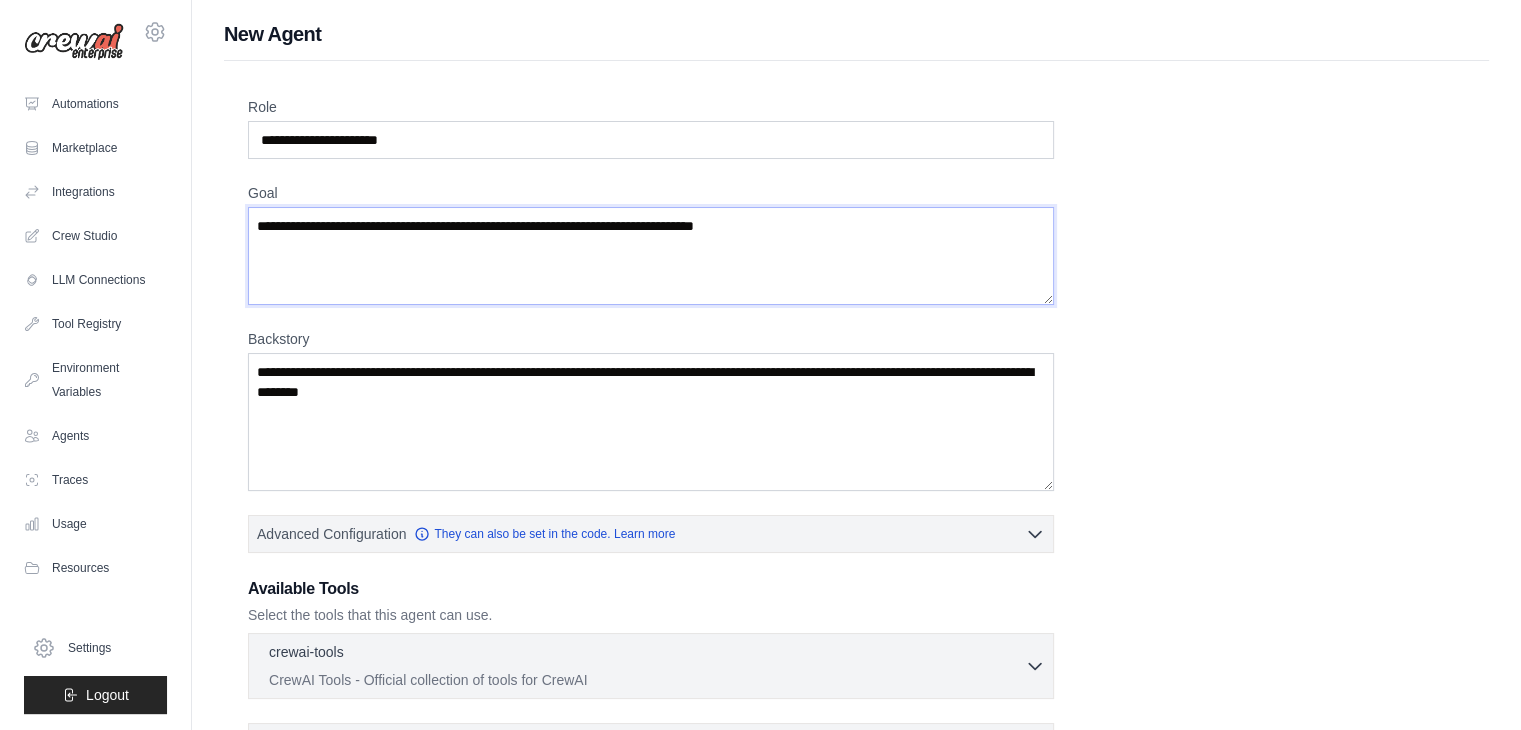click on "Goal" at bounding box center (651, 256) 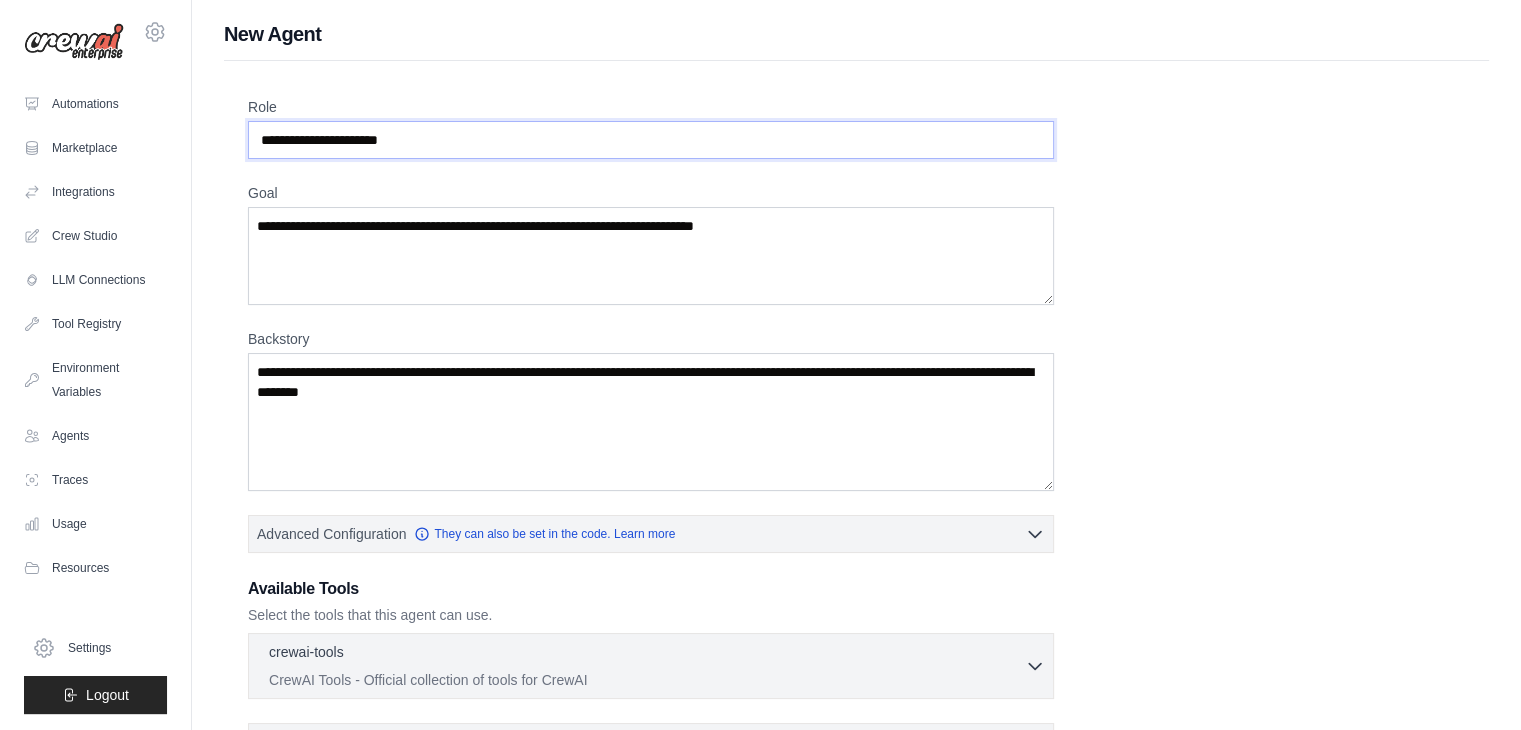 click on "Role" at bounding box center [651, 140] 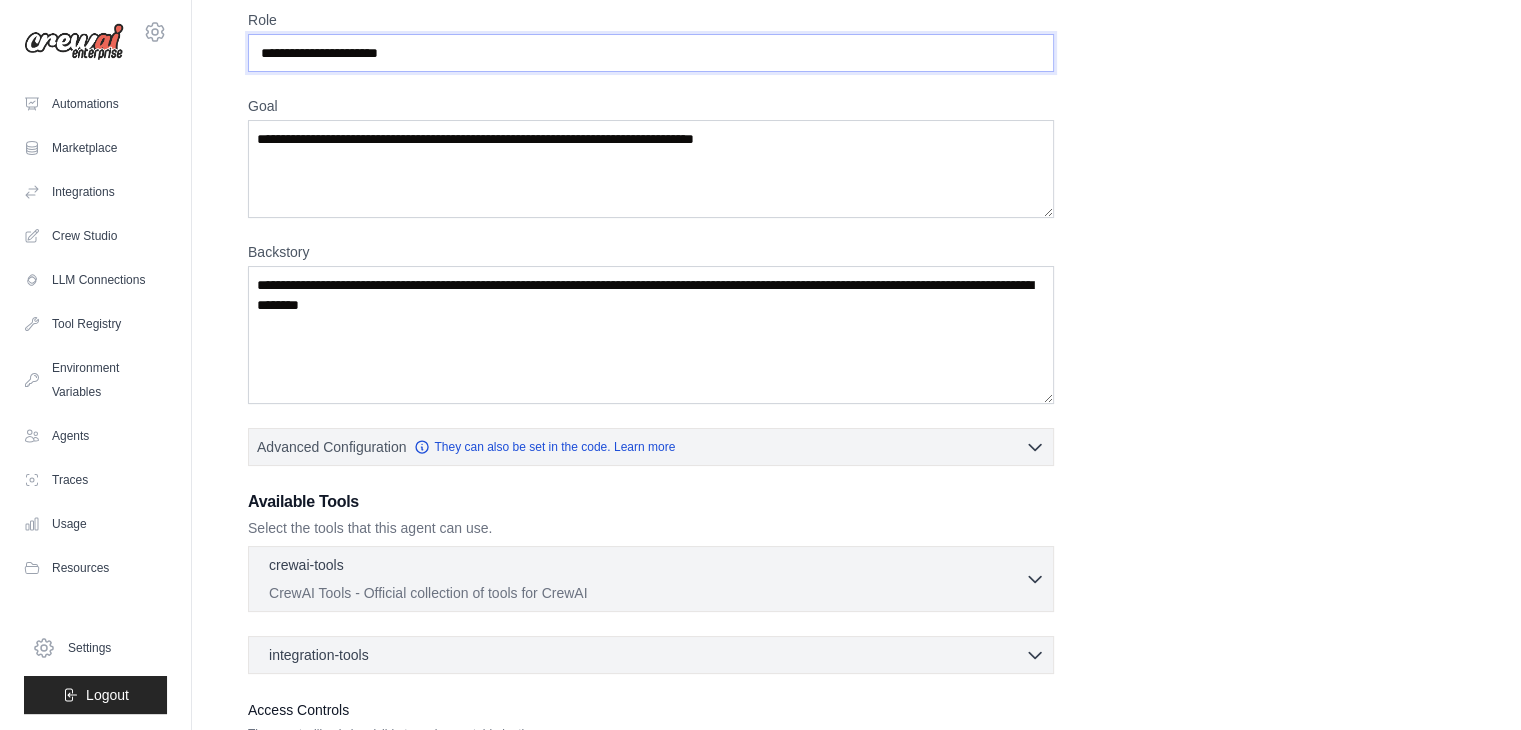 scroll, scrollTop: 250, scrollLeft: 0, axis: vertical 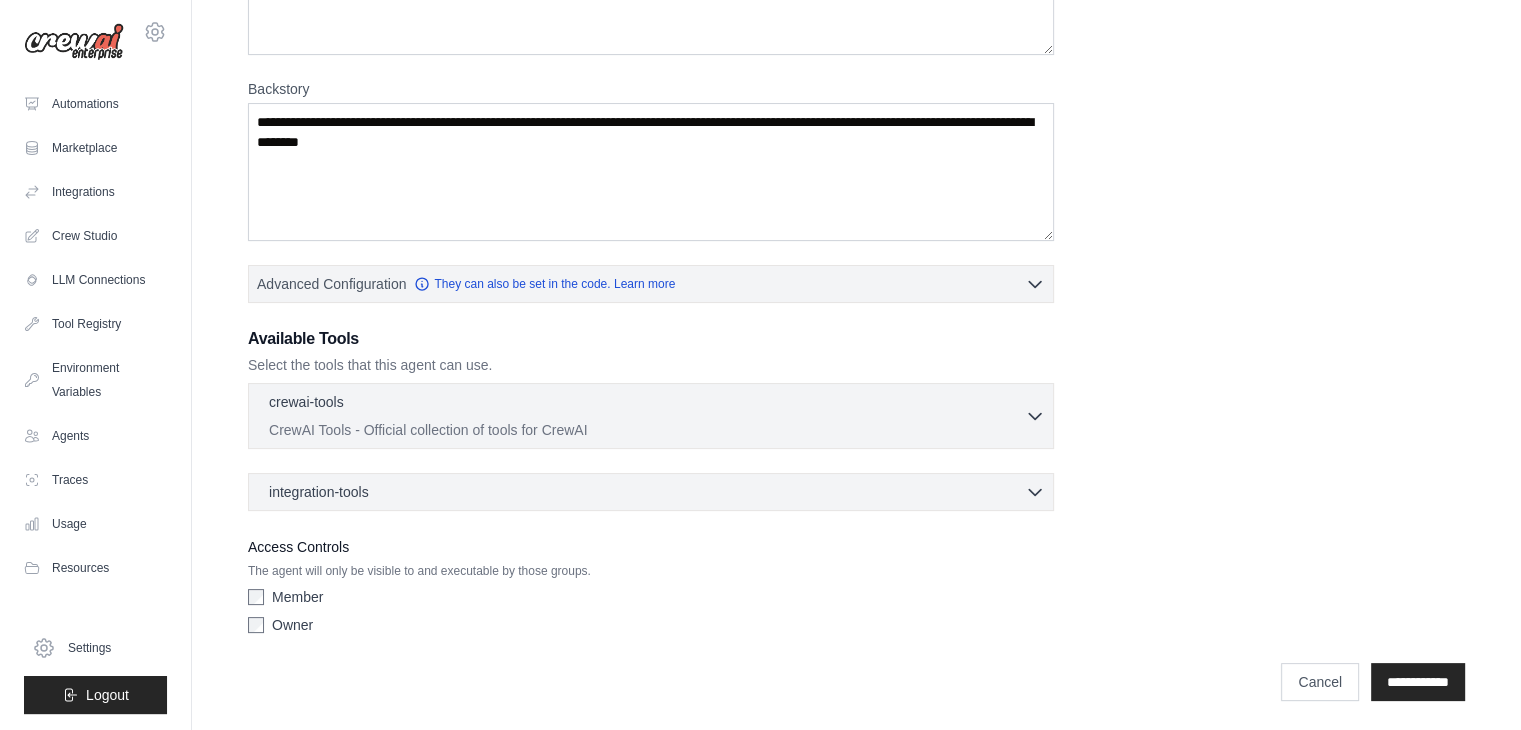 click on "CrewAI Tools - Official collection of tools for CrewAI" at bounding box center [647, 430] 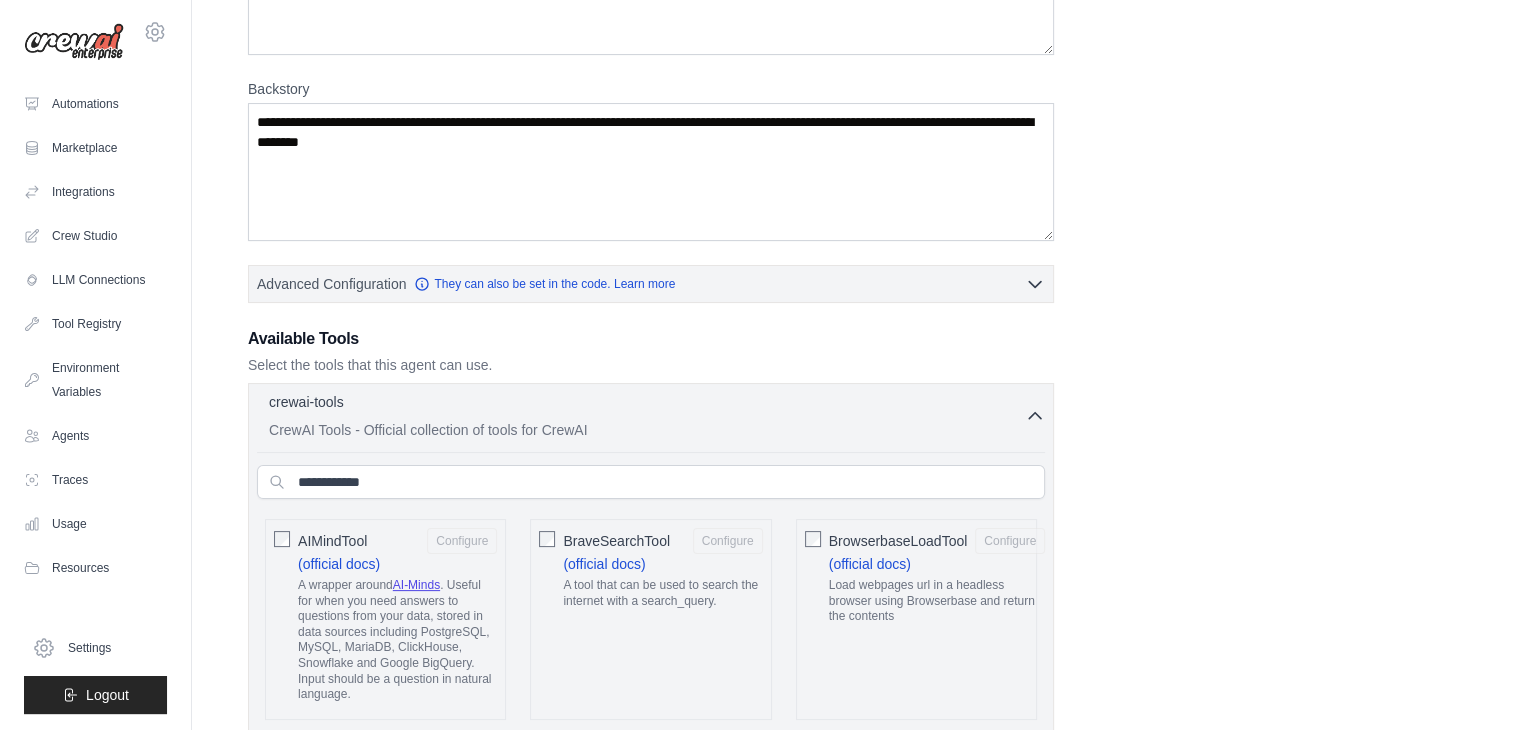 click on "CrewAI Tools - Official collection of tools for CrewAI" at bounding box center (647, 430) 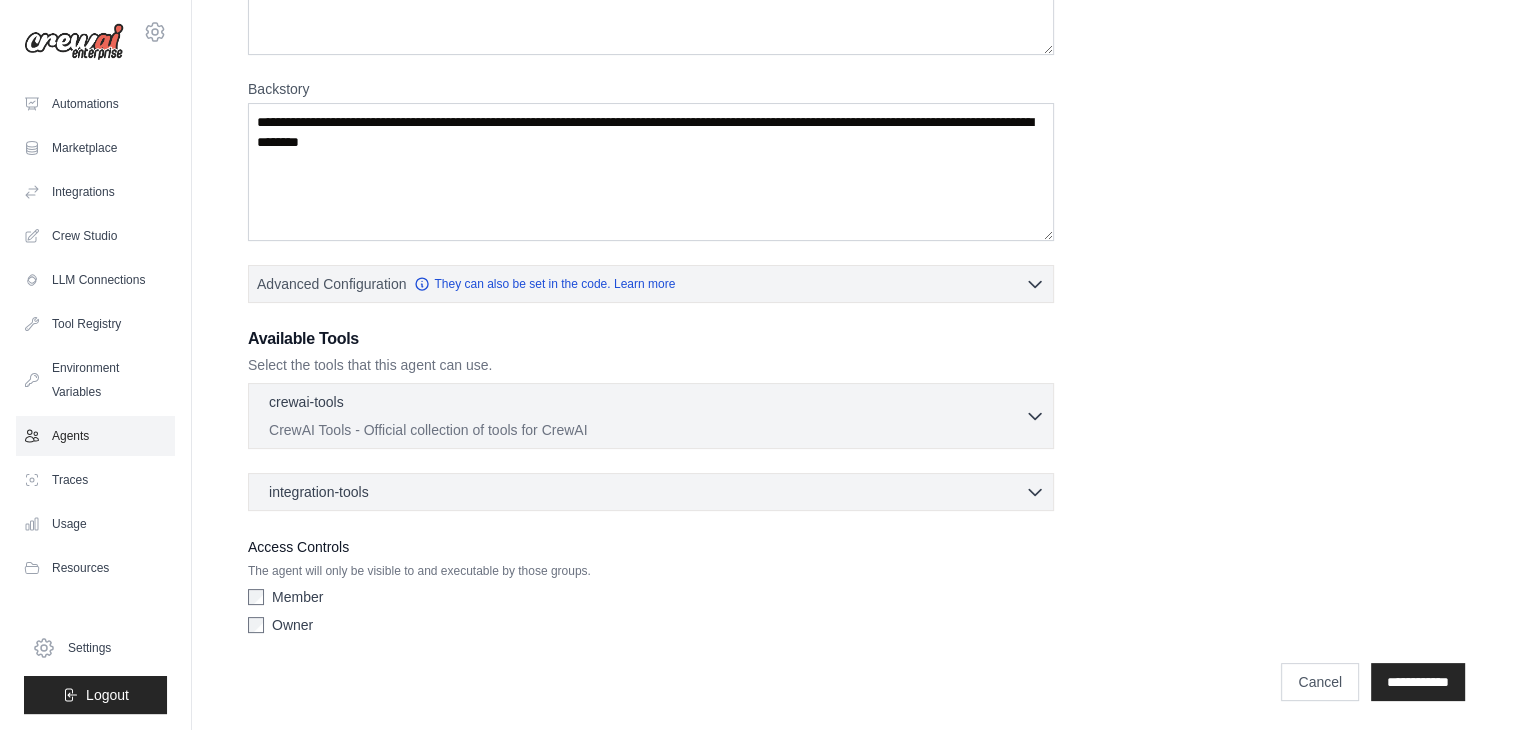 click on "Agents" at bounding box center (95, 436) 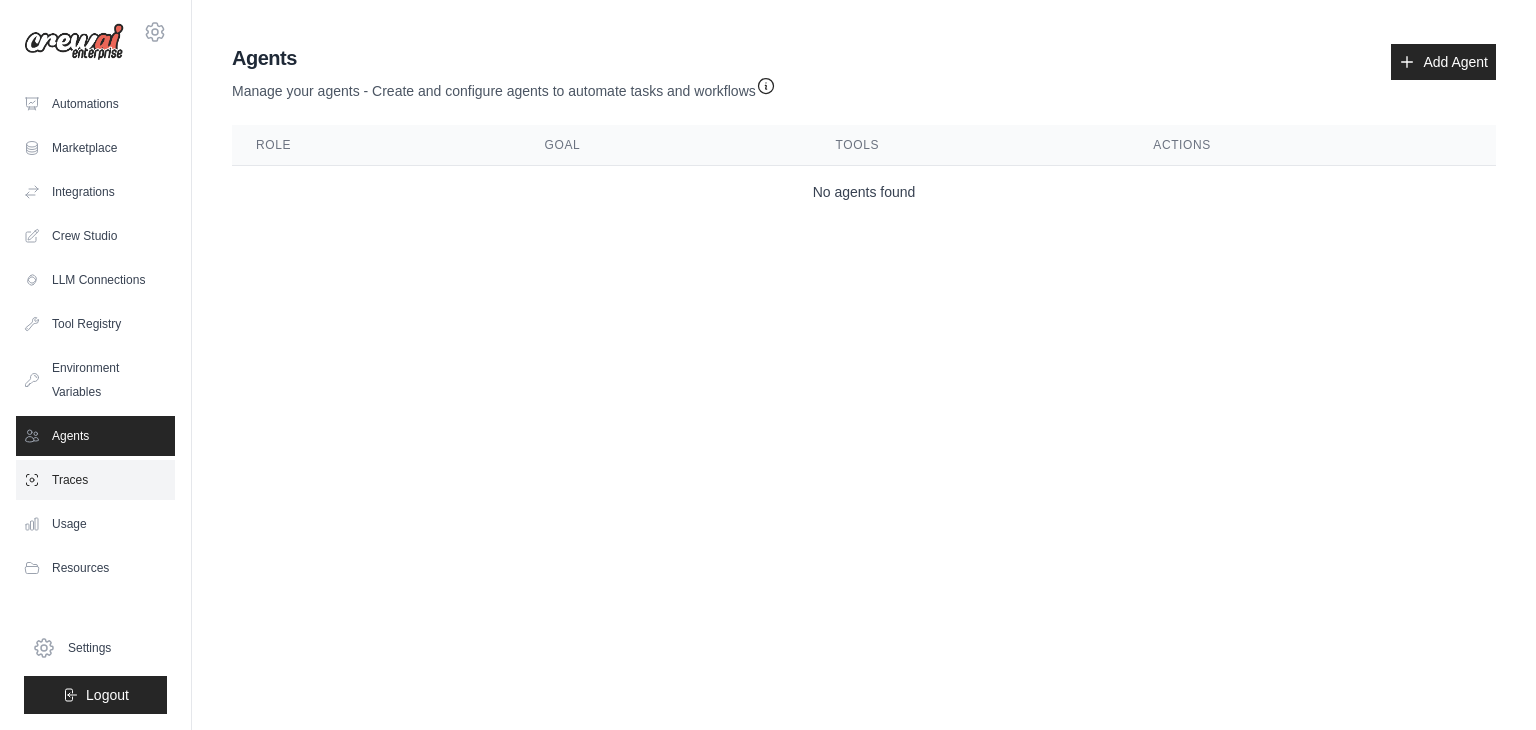click on "Traces" at bounding box center (95, 480) 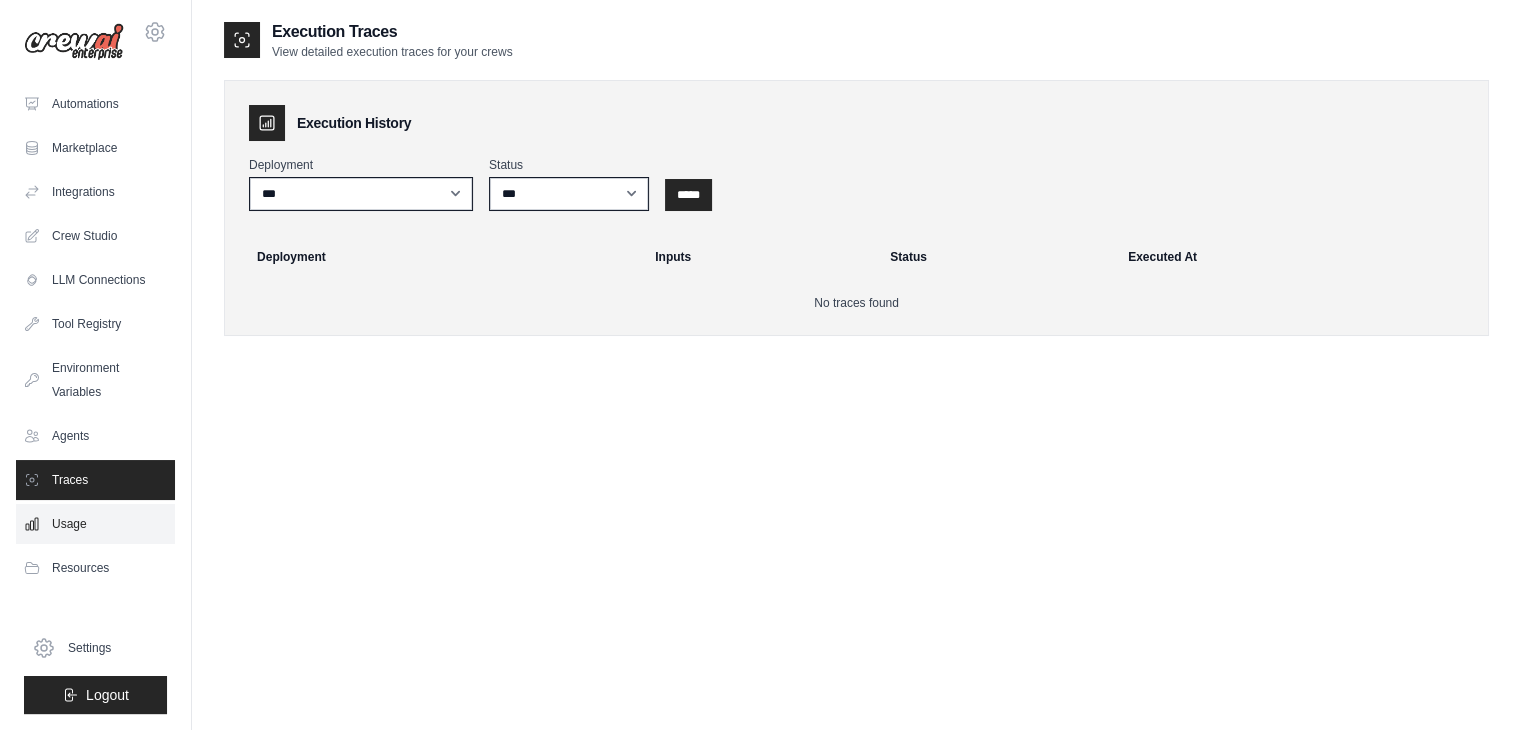 click on "Usage" at bounding box center (95, 524) 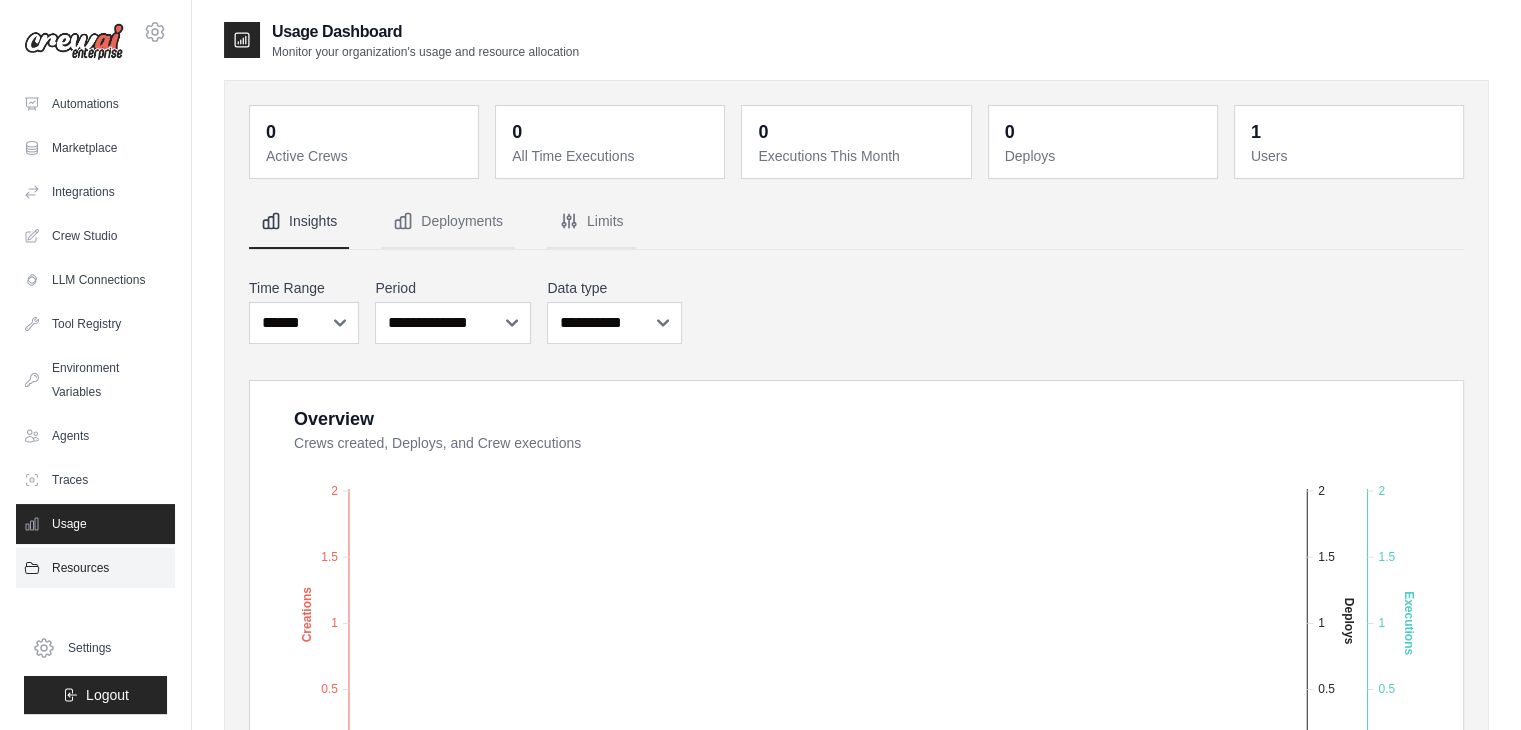 click on "Resources" at bounding box center (95, 568) 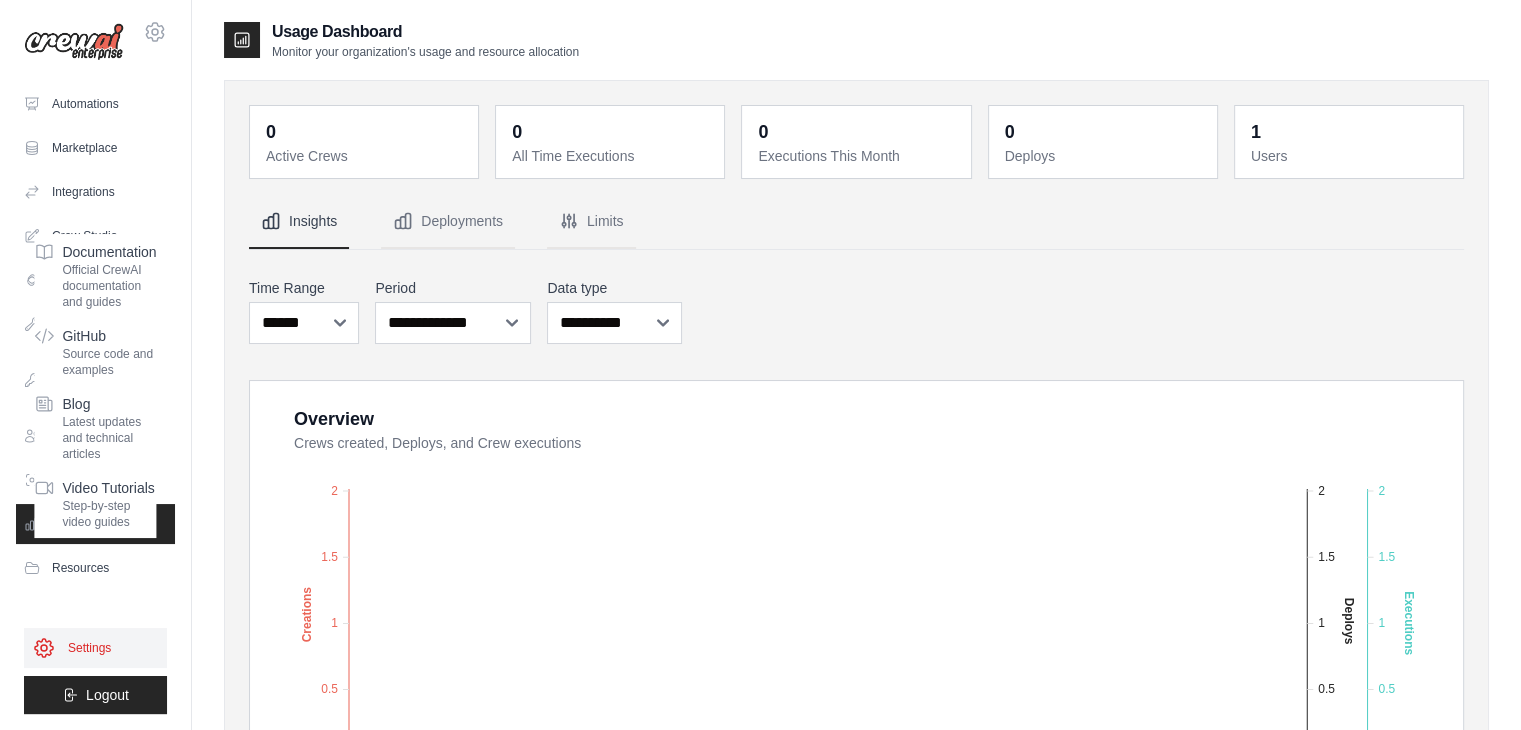 click on "Settings" at bounding box center [95, 648] 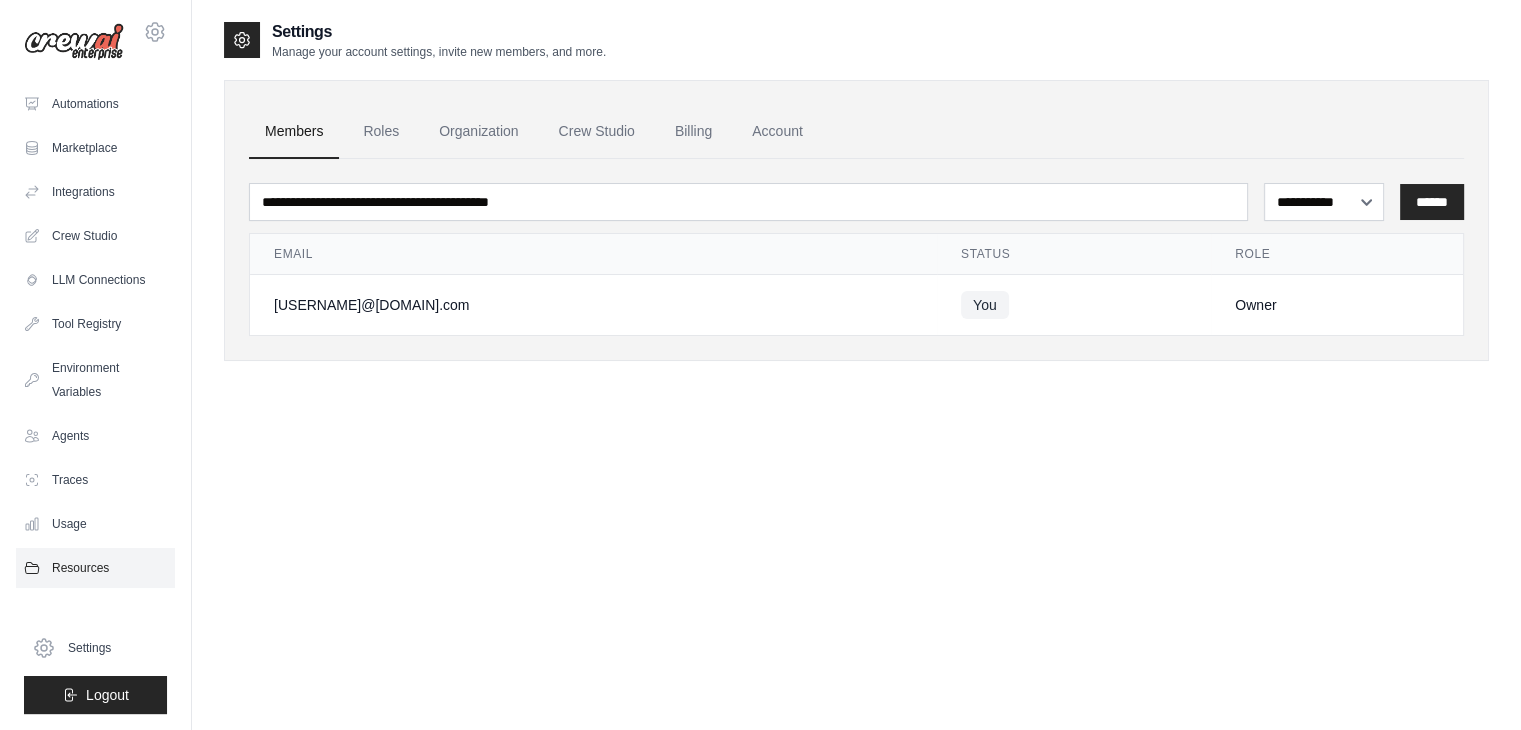 click on "Resources" at bounding box center [95, 568] 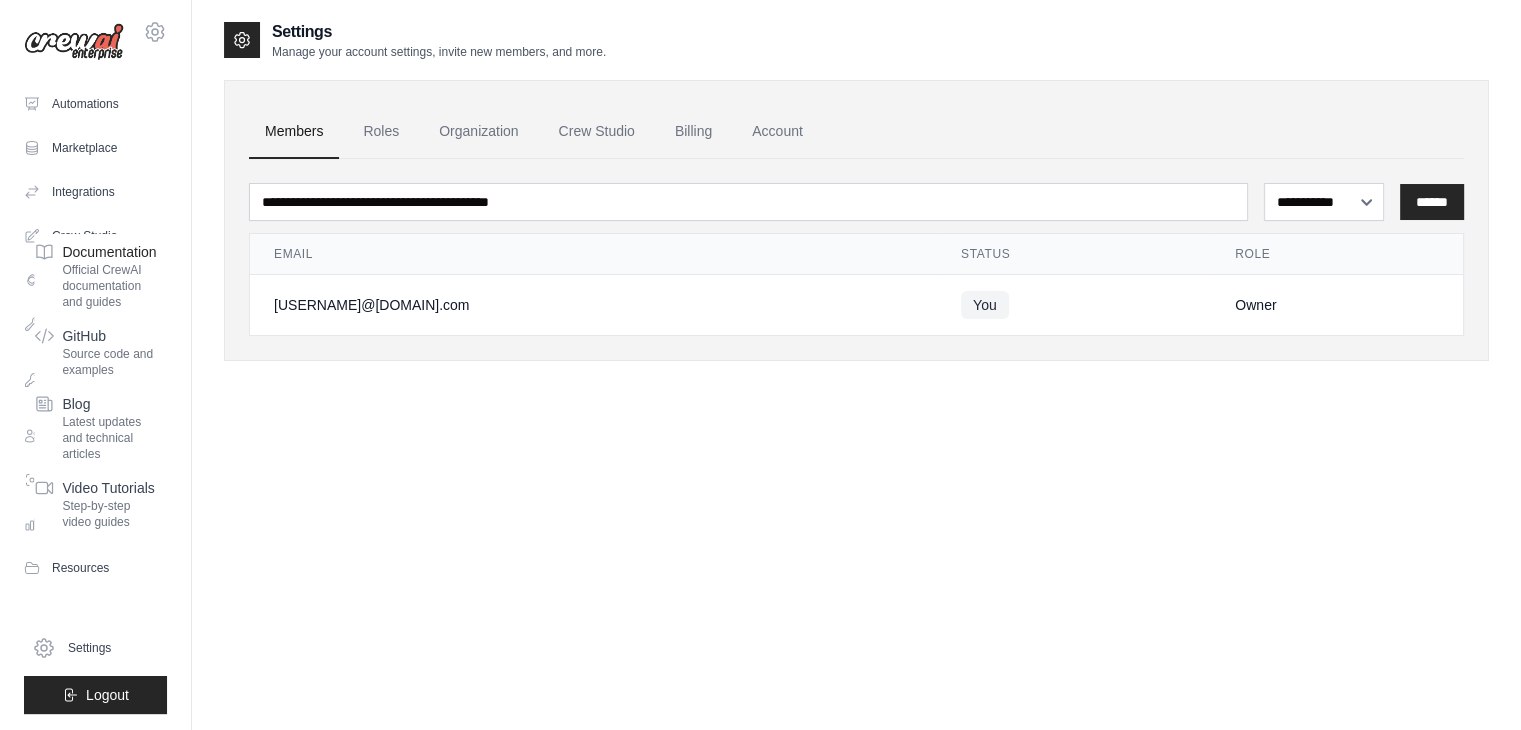 click on "Official CrewAI documentation and guides" at bounding box center (109, 286) 